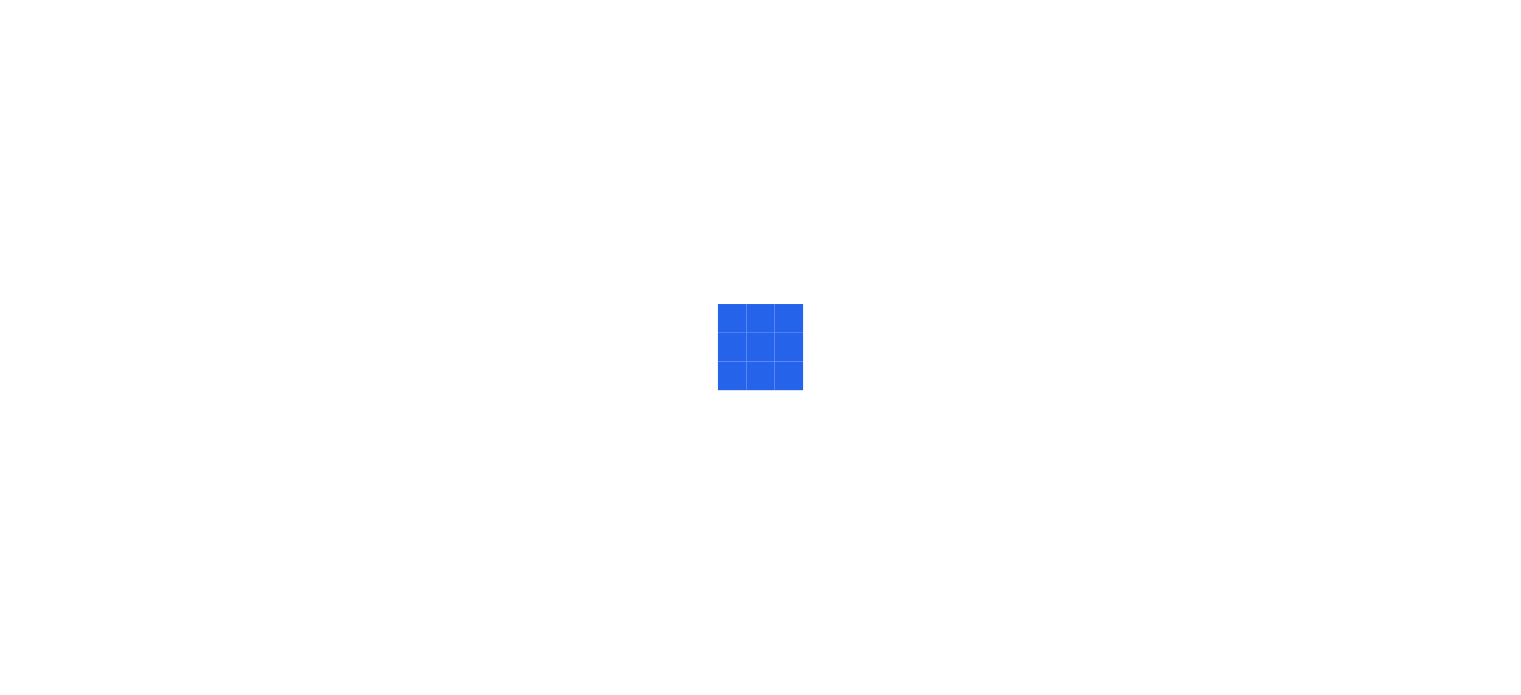 scroll, scrollTop: 0, scrollLeft: 0, axis: both 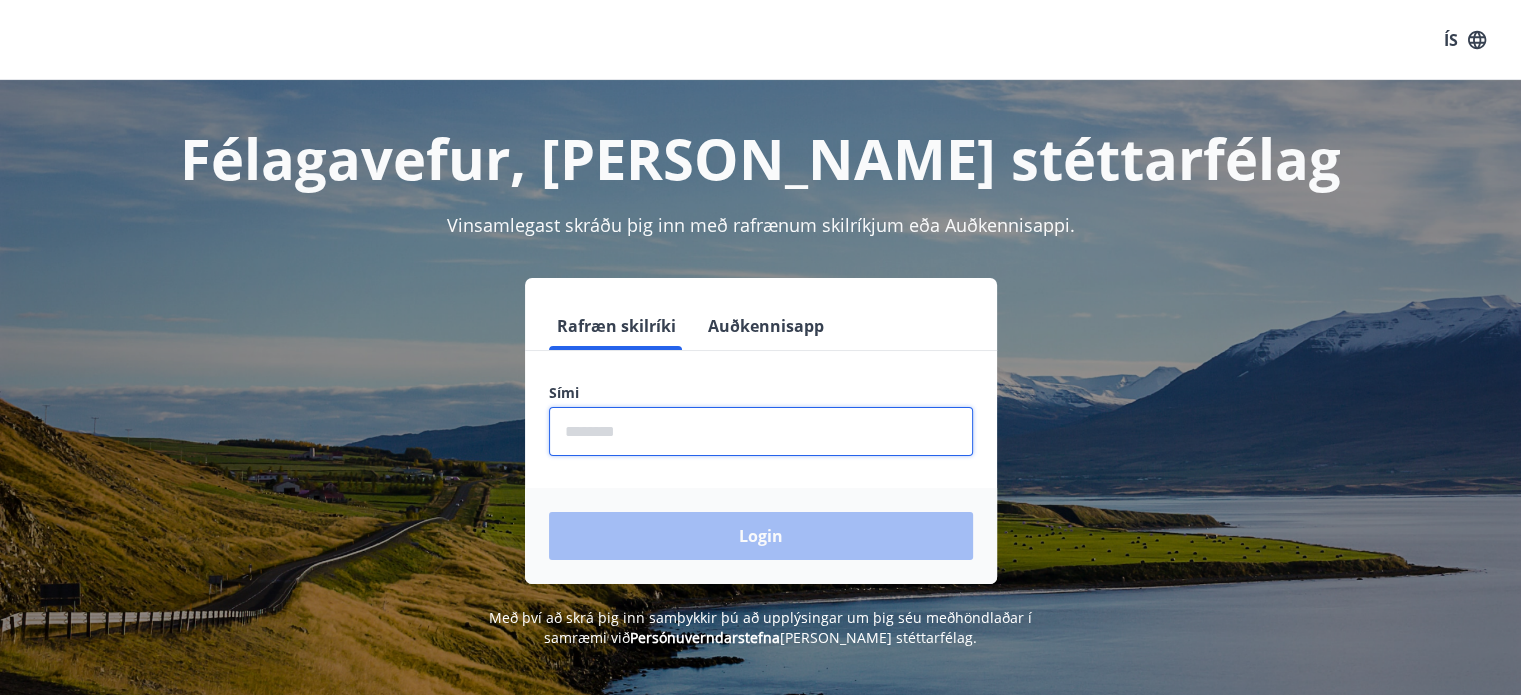 click at bounding box center [761, 431] 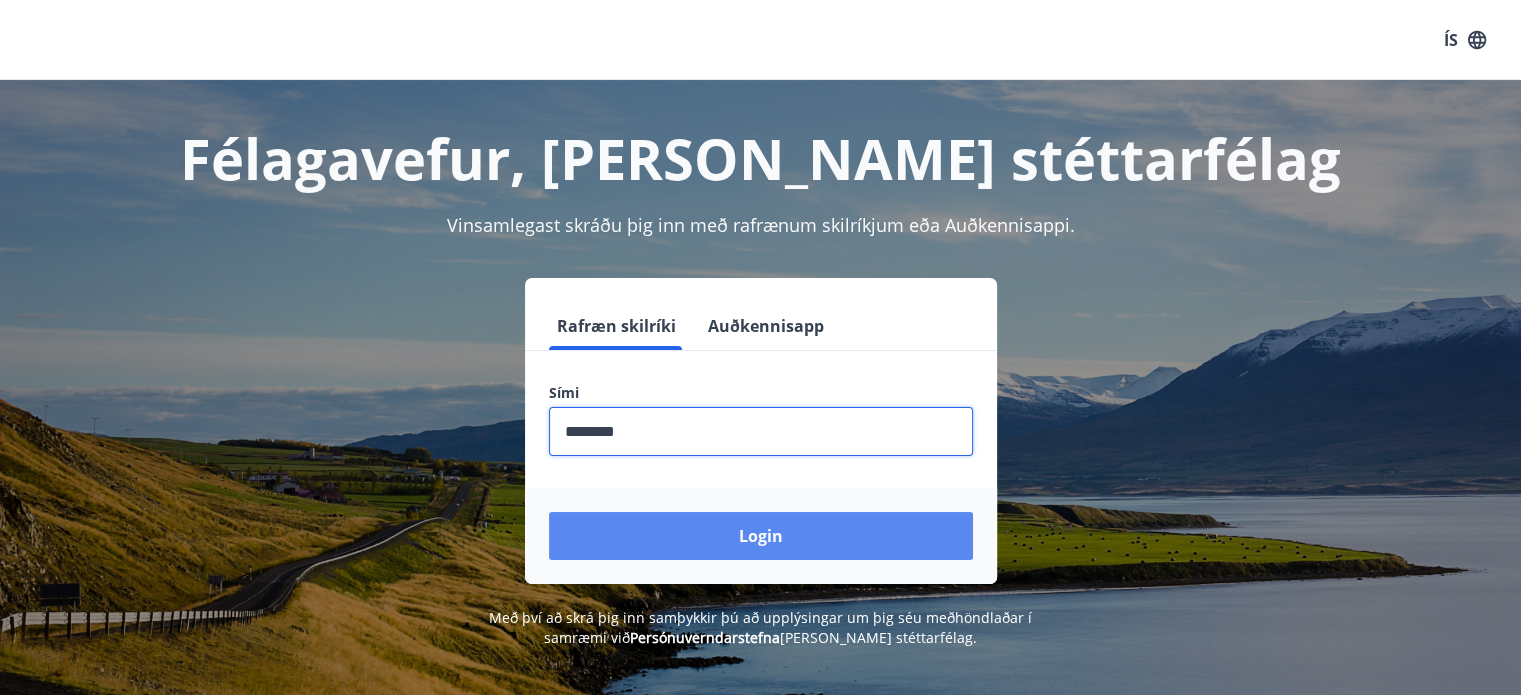 type on "********" 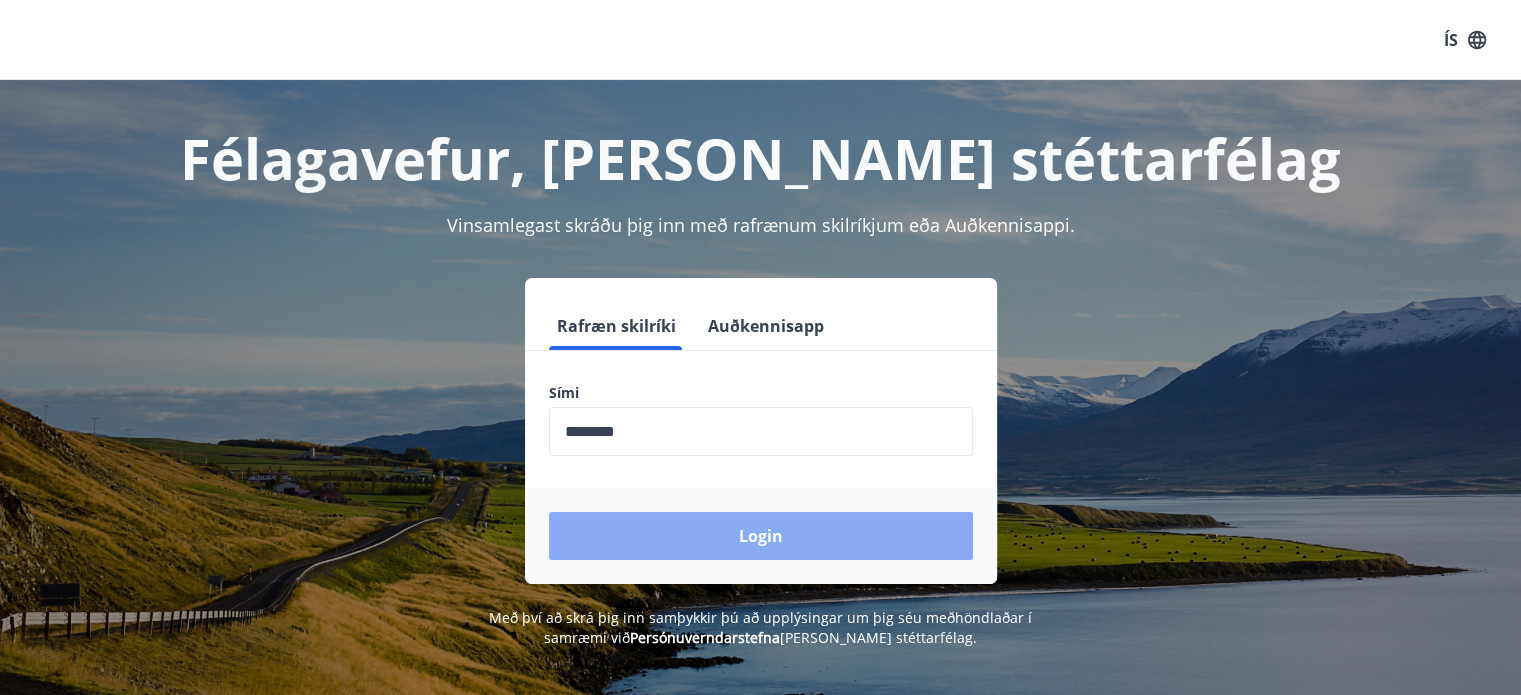 click on "Login" at bounding box center (761, 536) 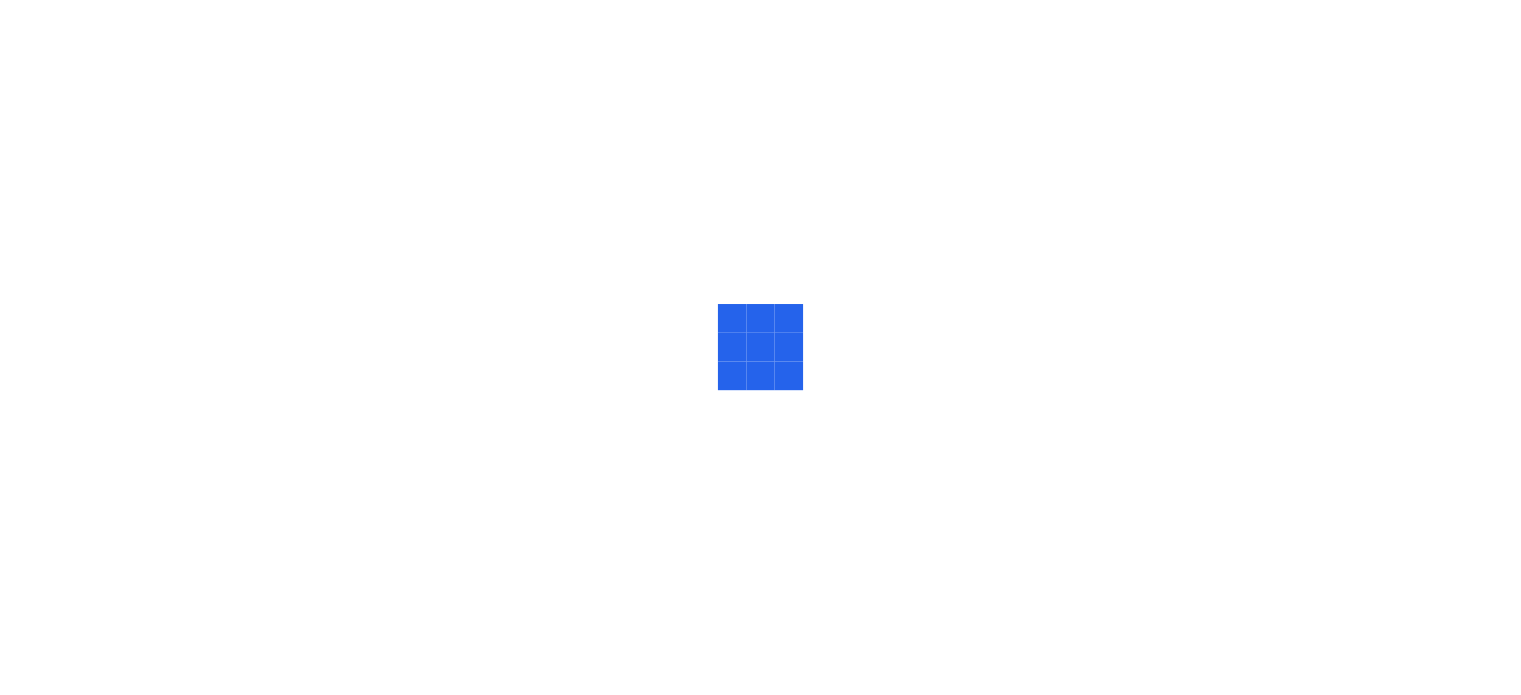 scroll, scrollTop: 0, scrollLeft: 0, axis: both 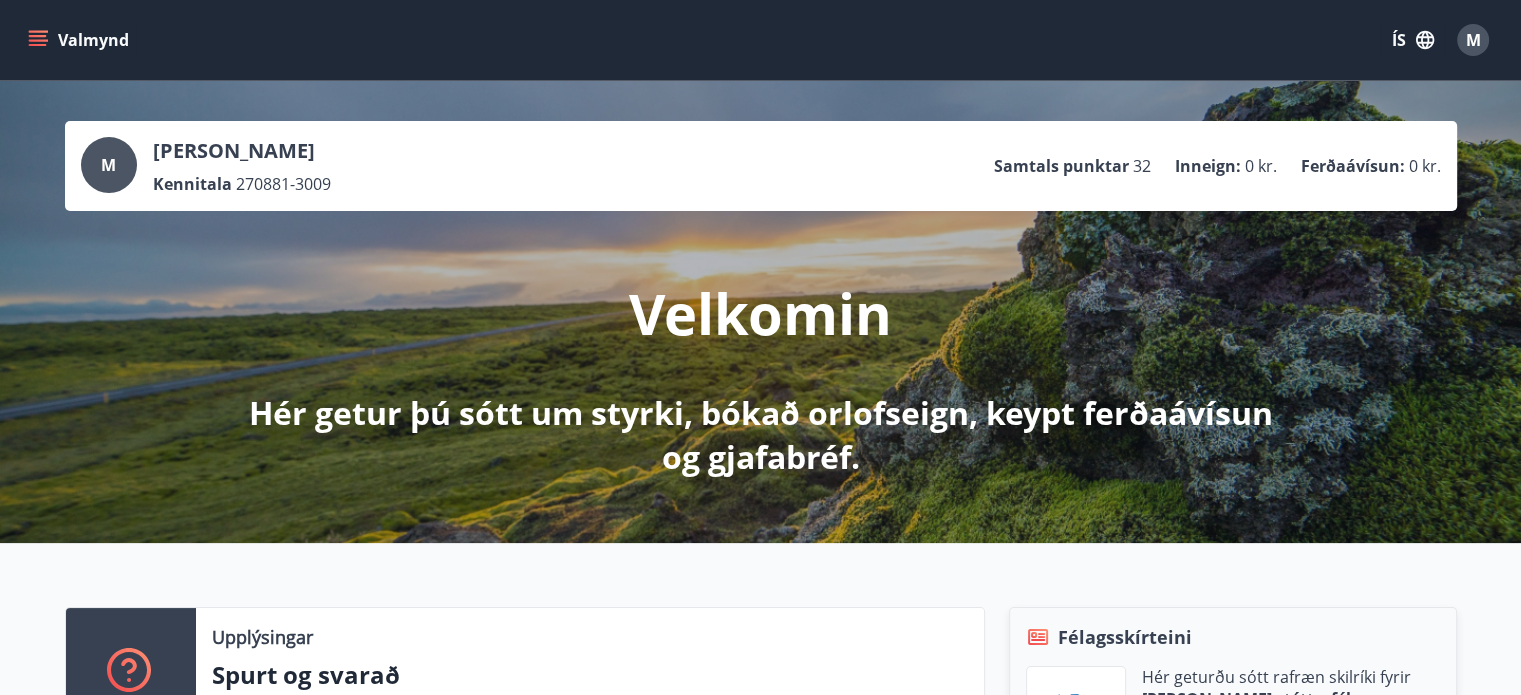 click 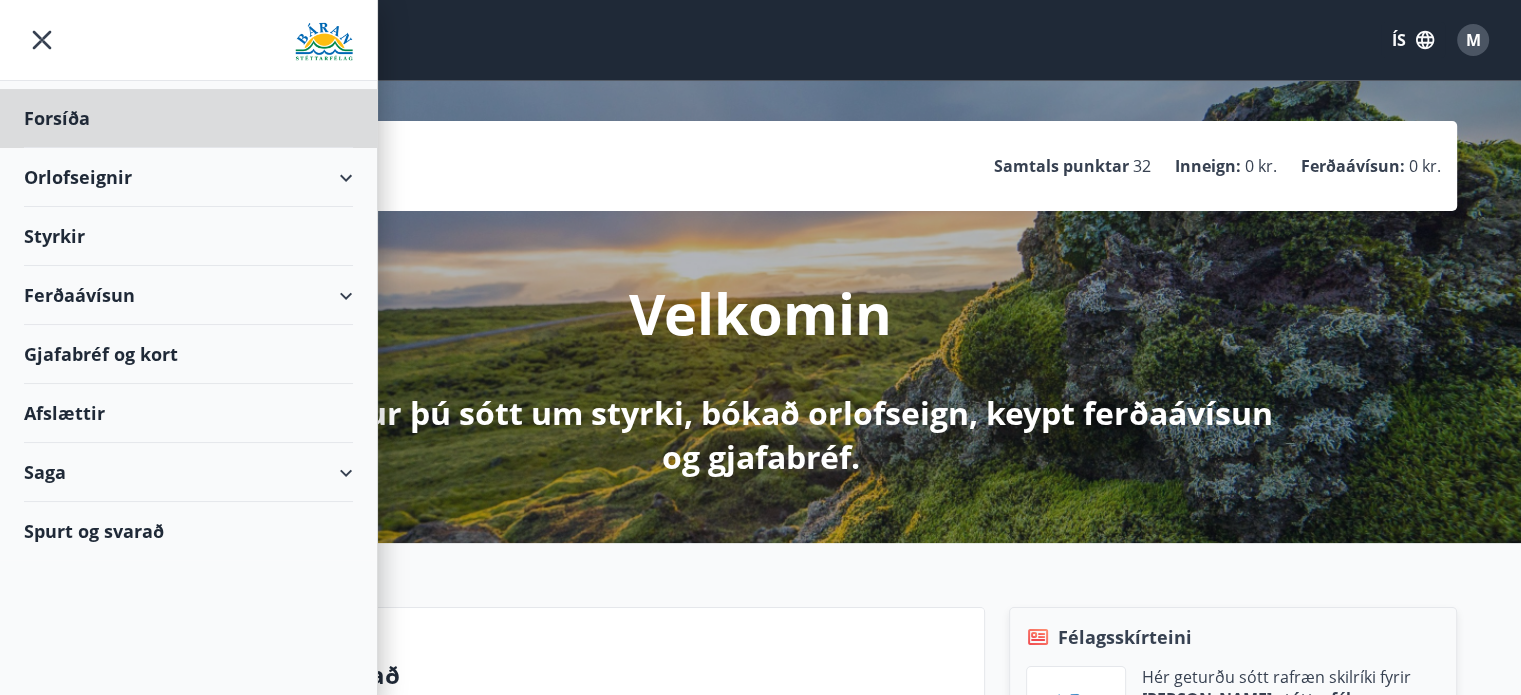click on "Styrkir" at bounding box center [188, 118] 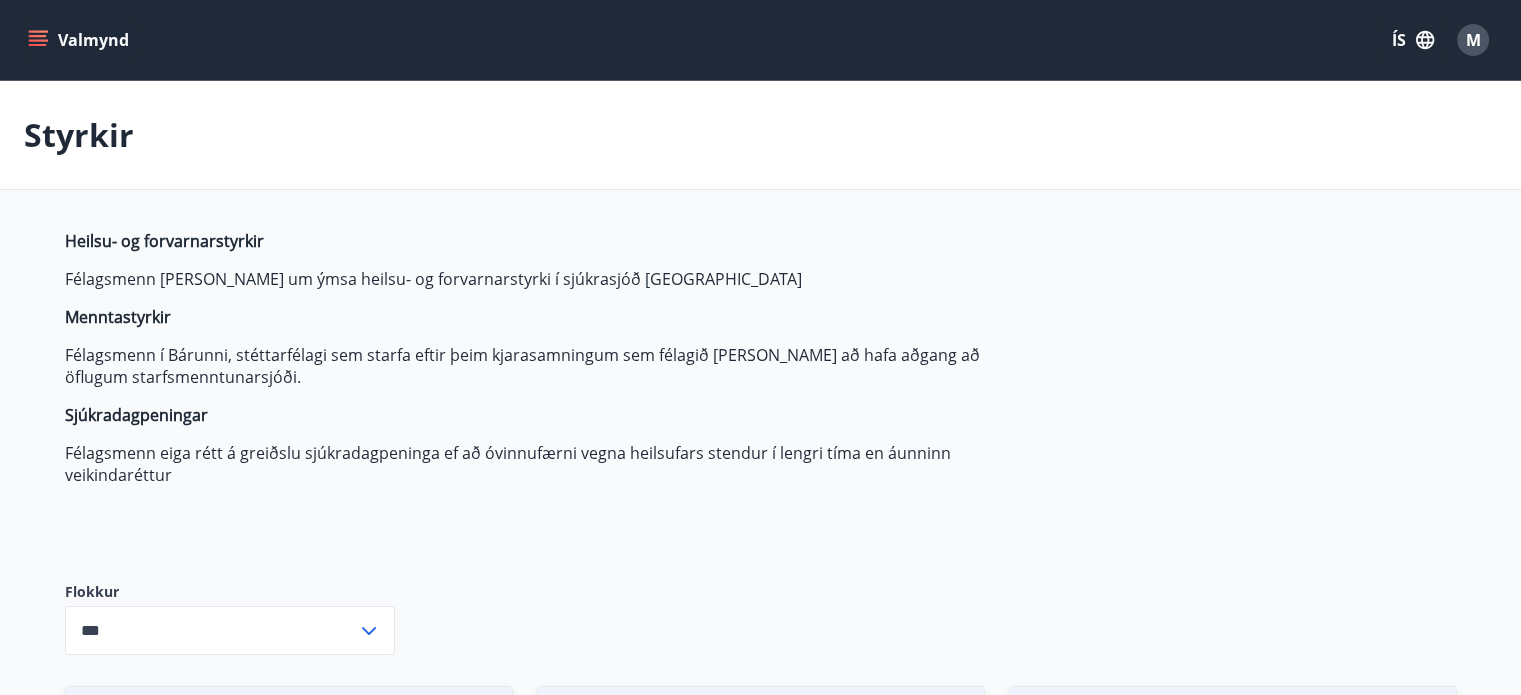type on "***" 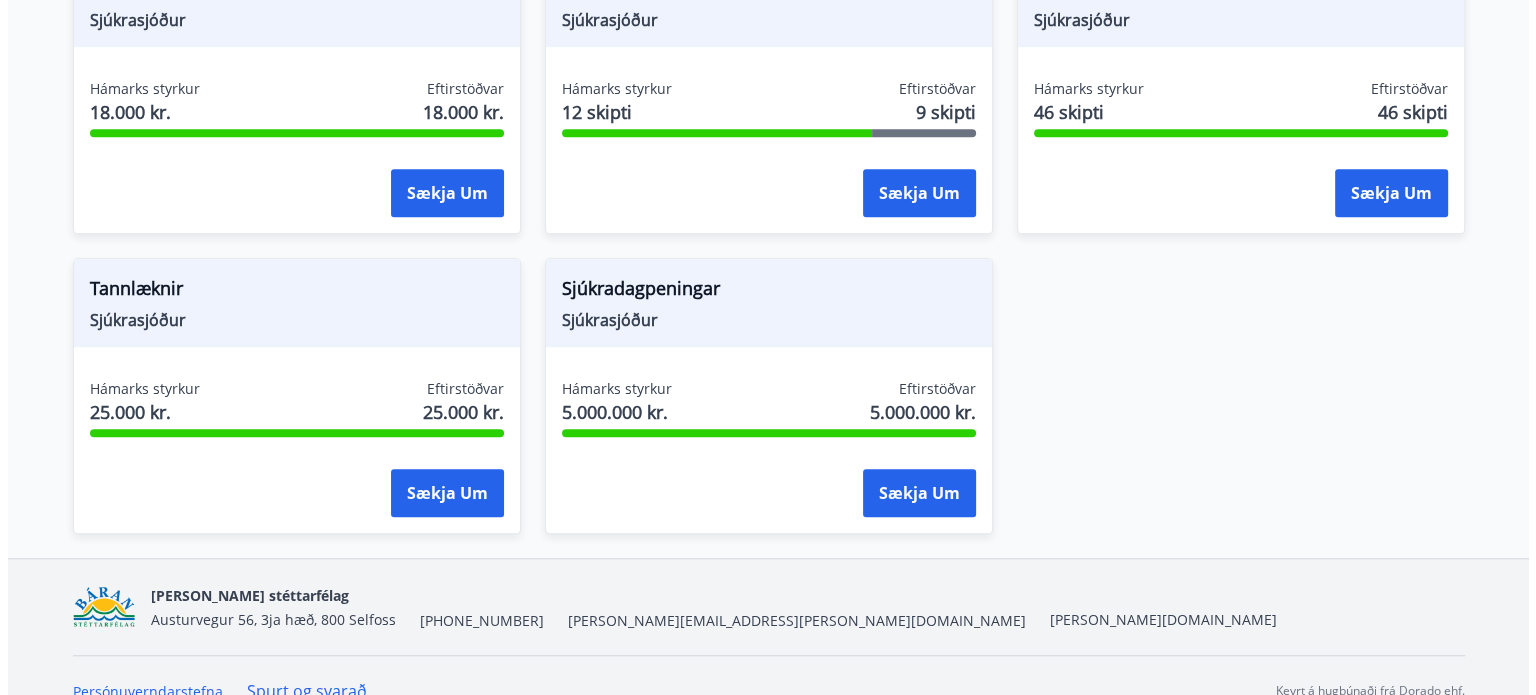 scroll, scrollTop: 1656, scrollLeft: 0, axis: vertical 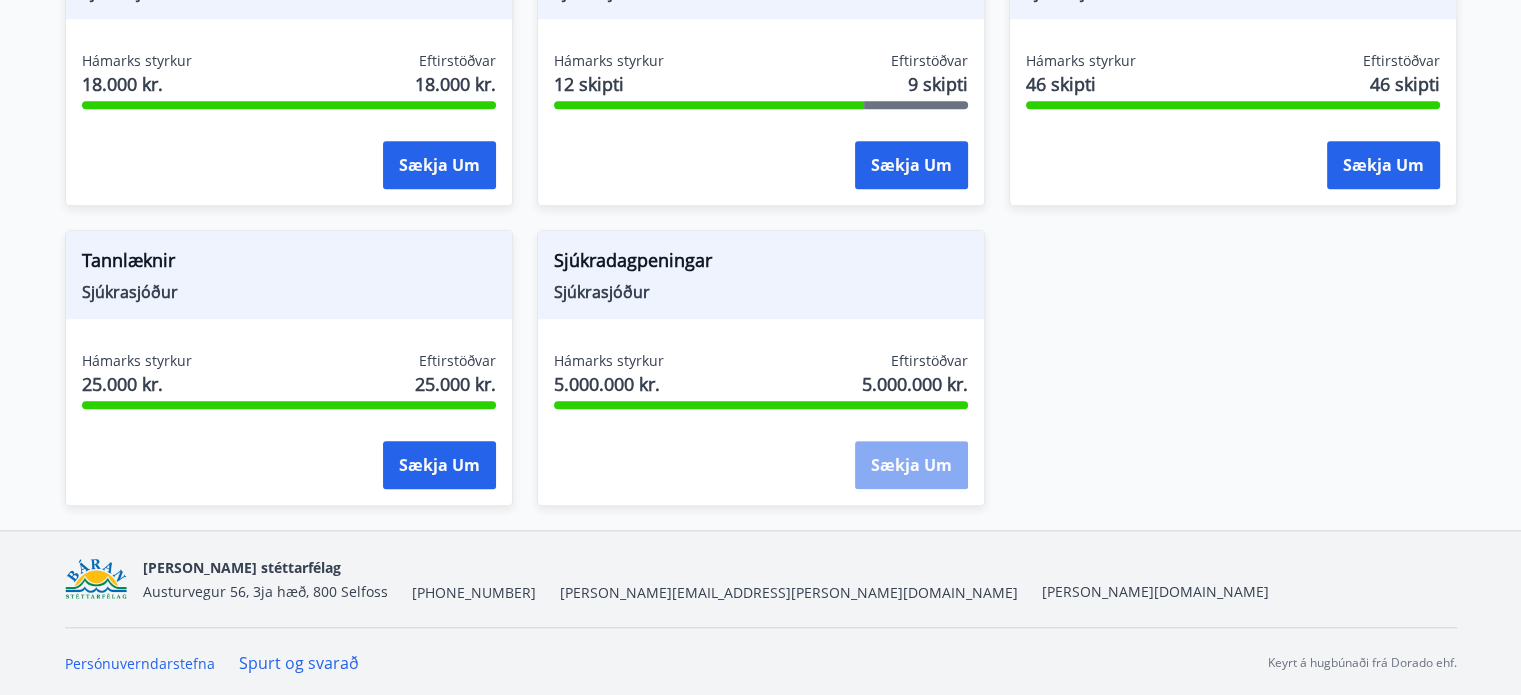 click on "Sækja um" at bounding box center (911, 465) 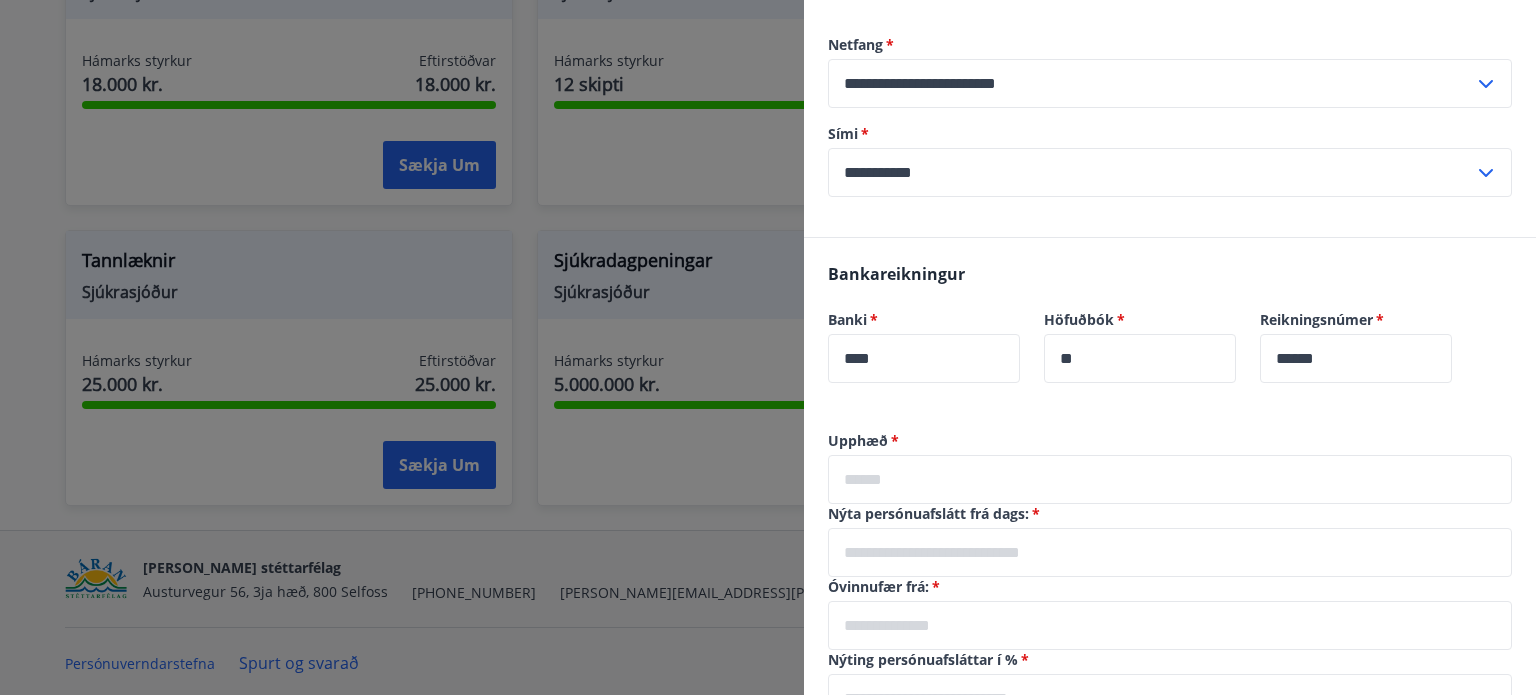 scroll, scrollTop: 295, scrollLeft: 0, axis: vertical 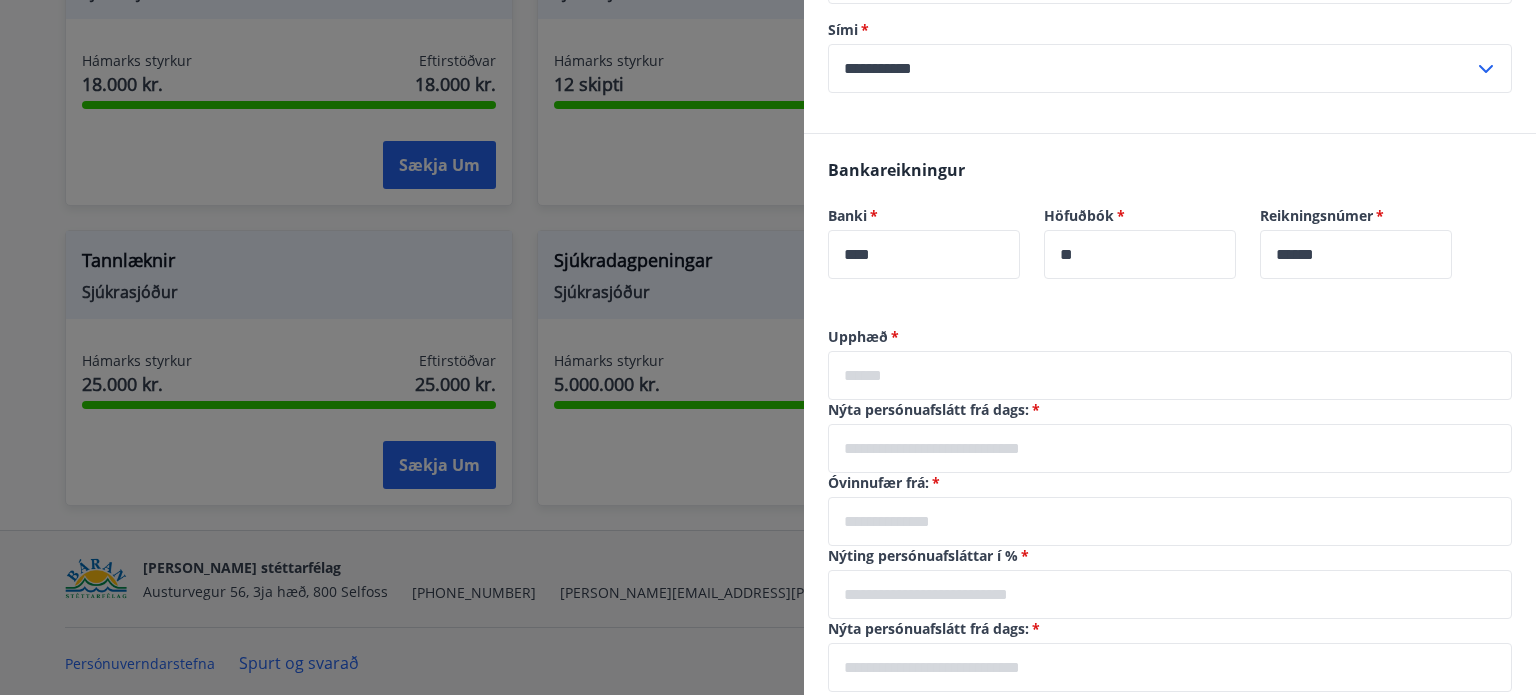 click at bounding box center [1170, 375] 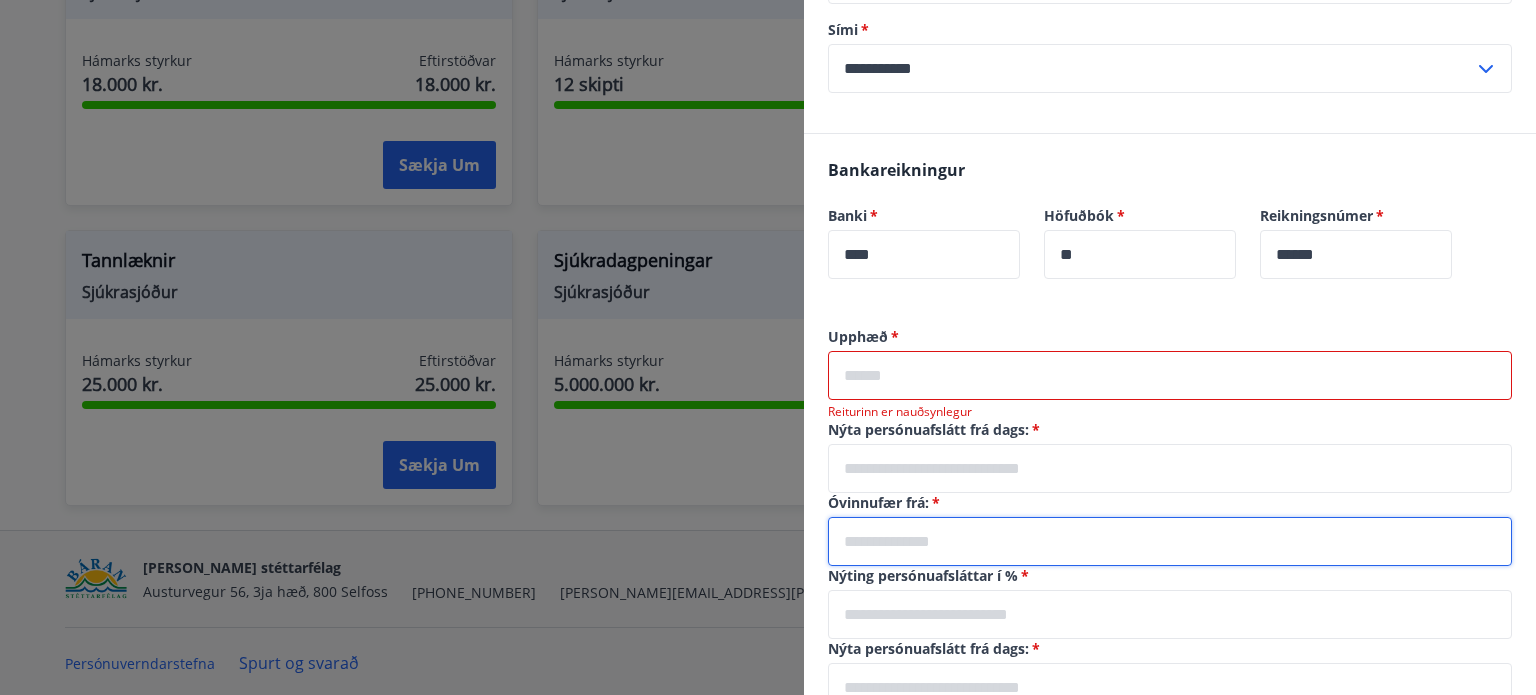 click at bounding box center [1170, 541] 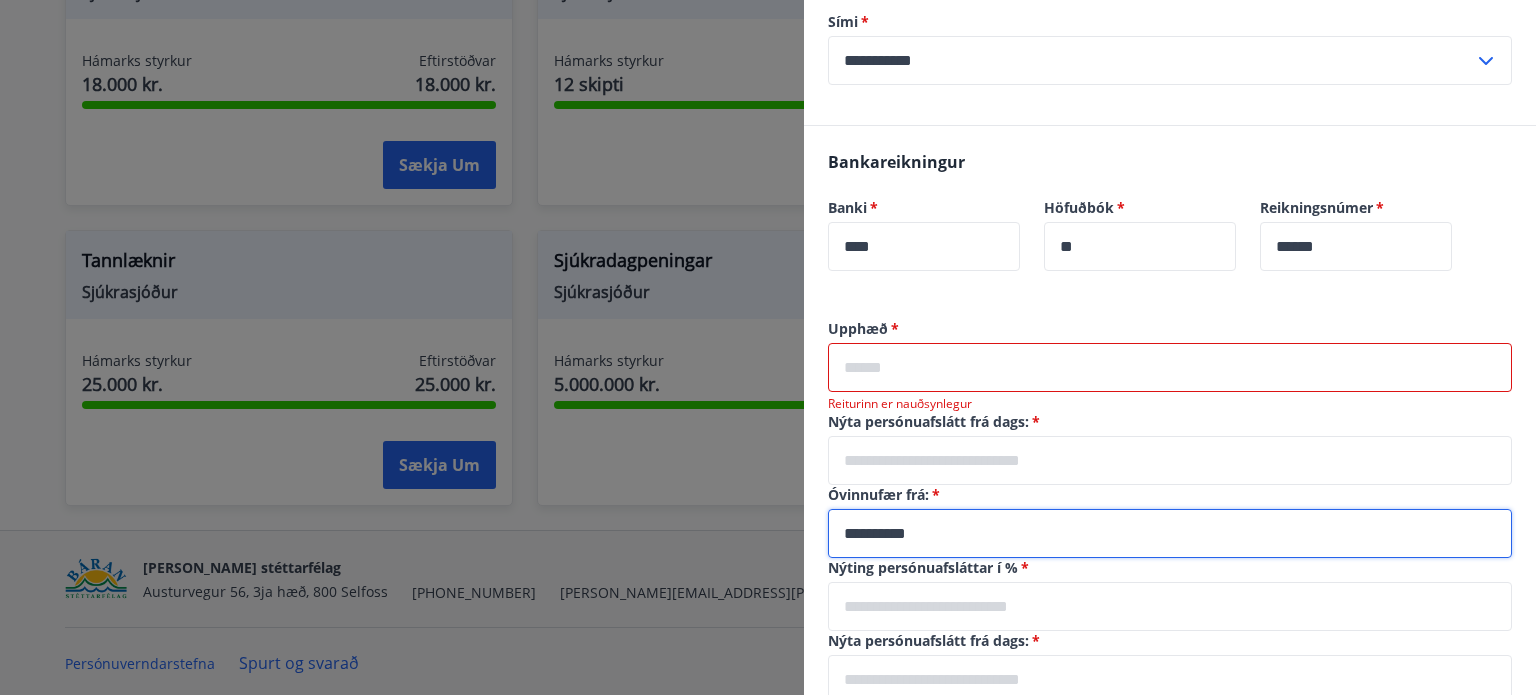 scroll, scrollTop: 399, scrollLeft: 0, axis: vertical 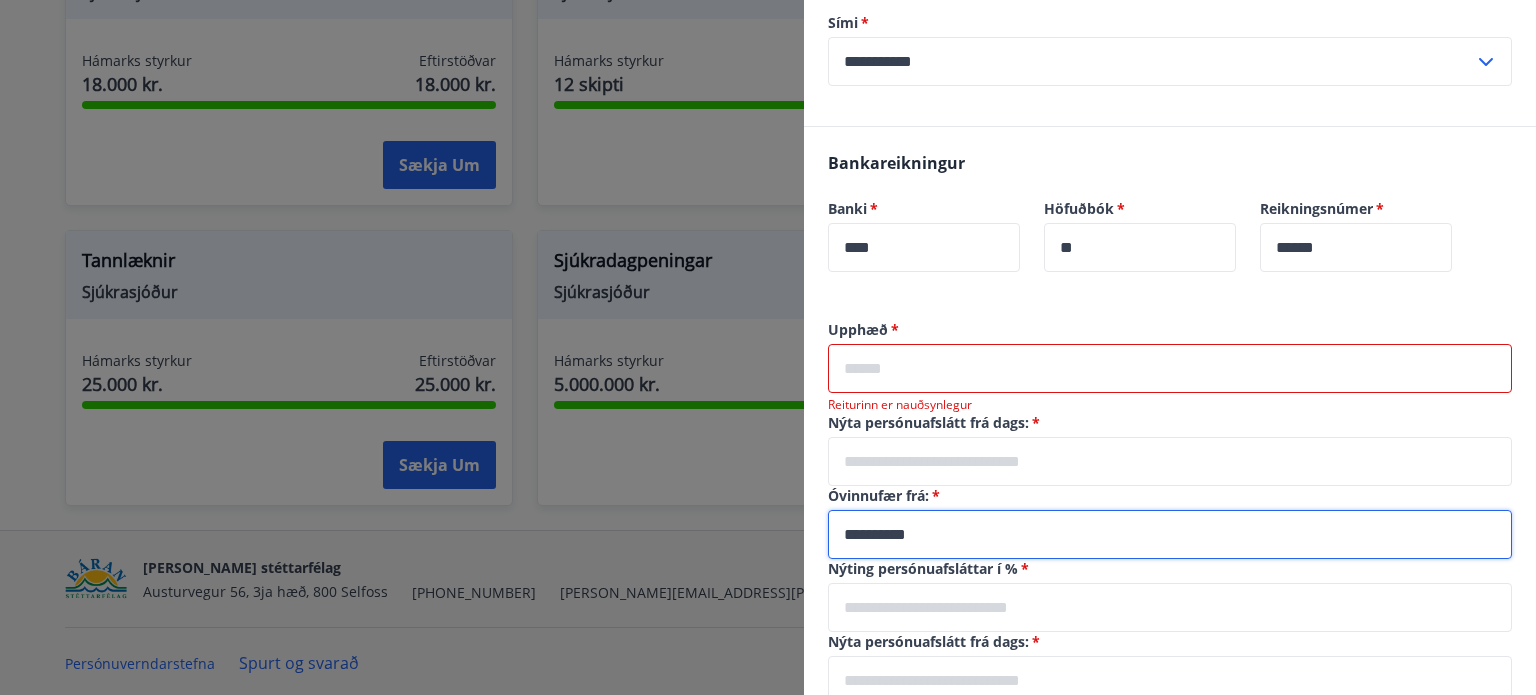 type on "**********" 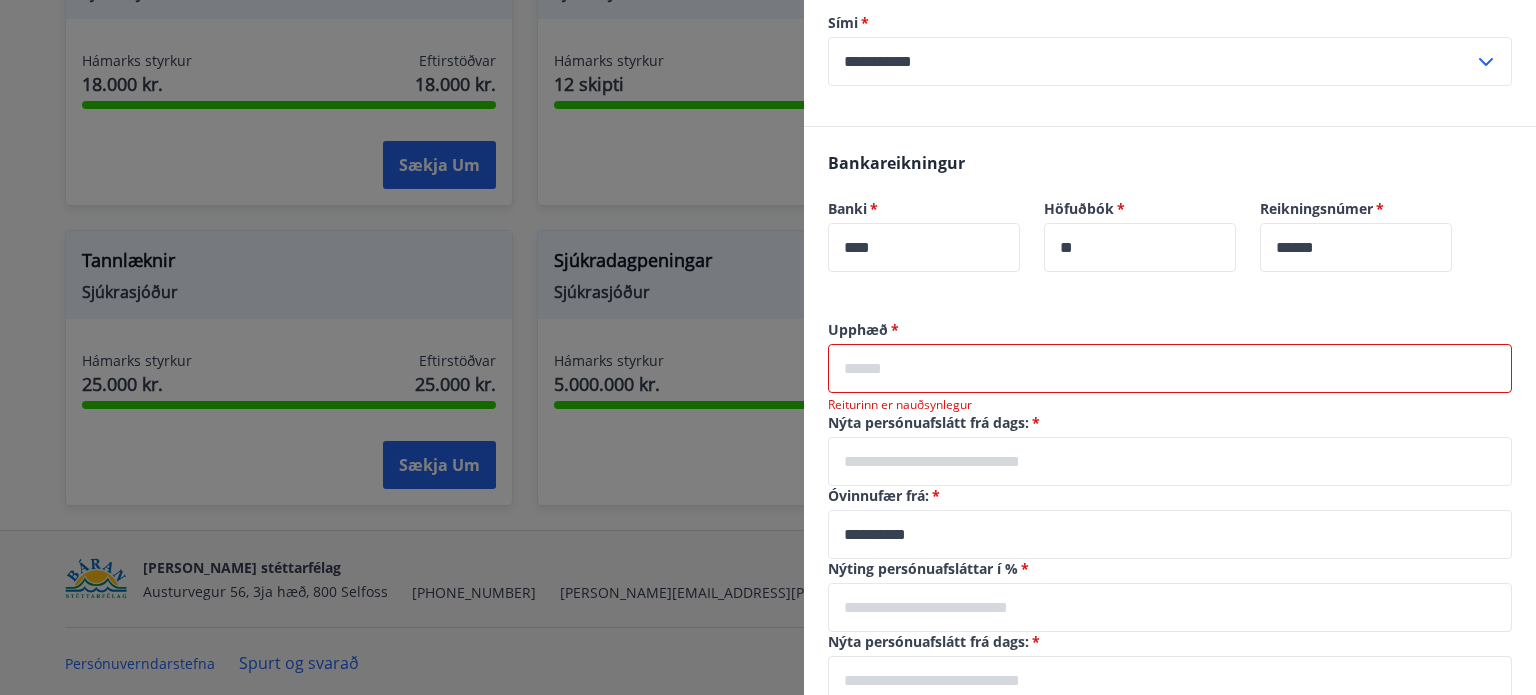 click at bounding box center [1170, 368] 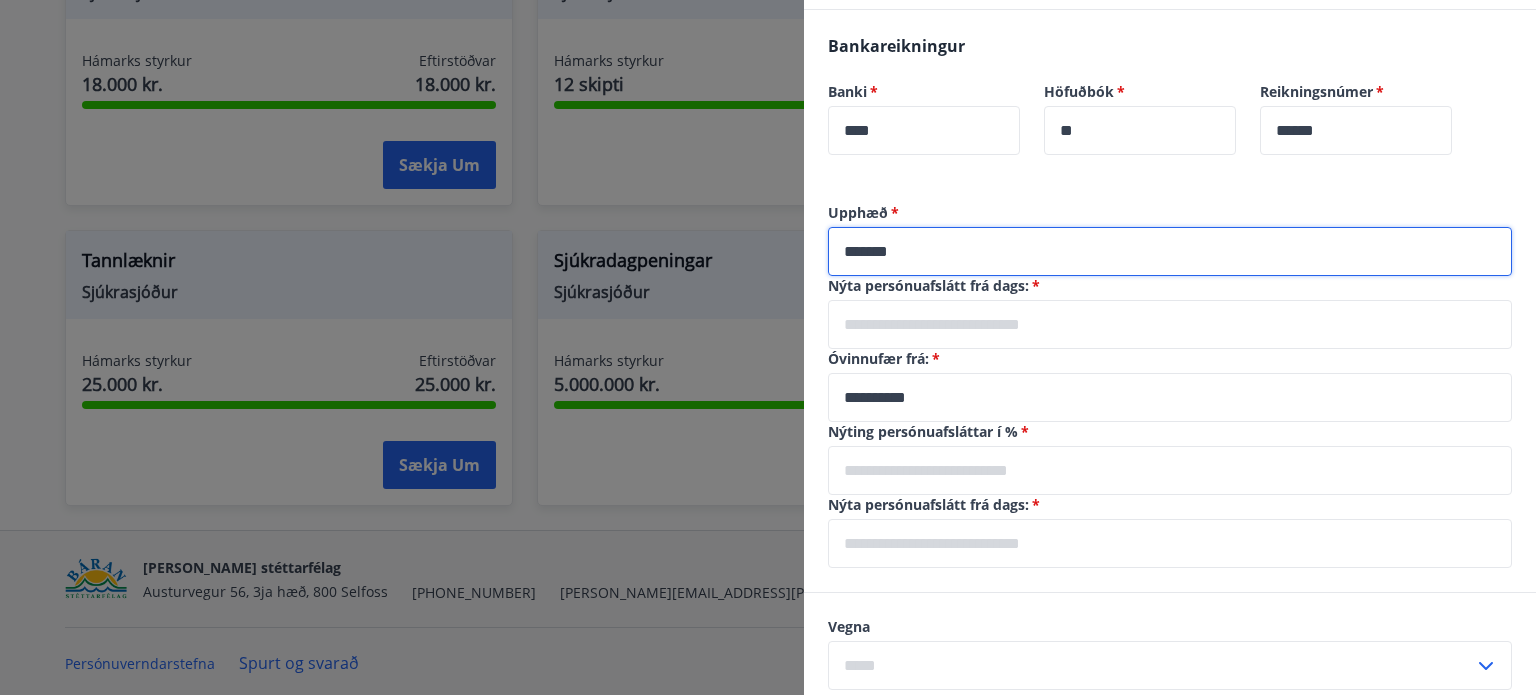scroll, scrollTop: 518, scrollLeft: 0, axis: vertical 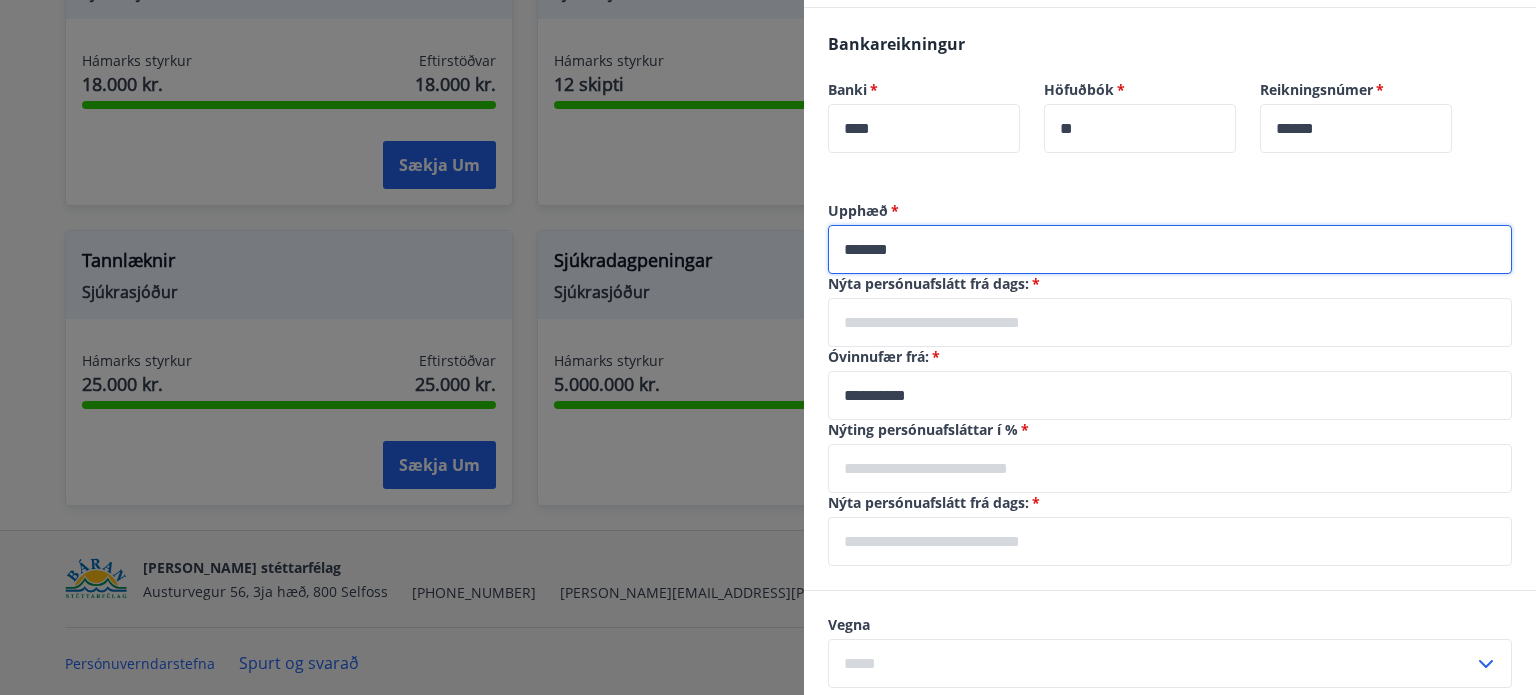 type on "*******" 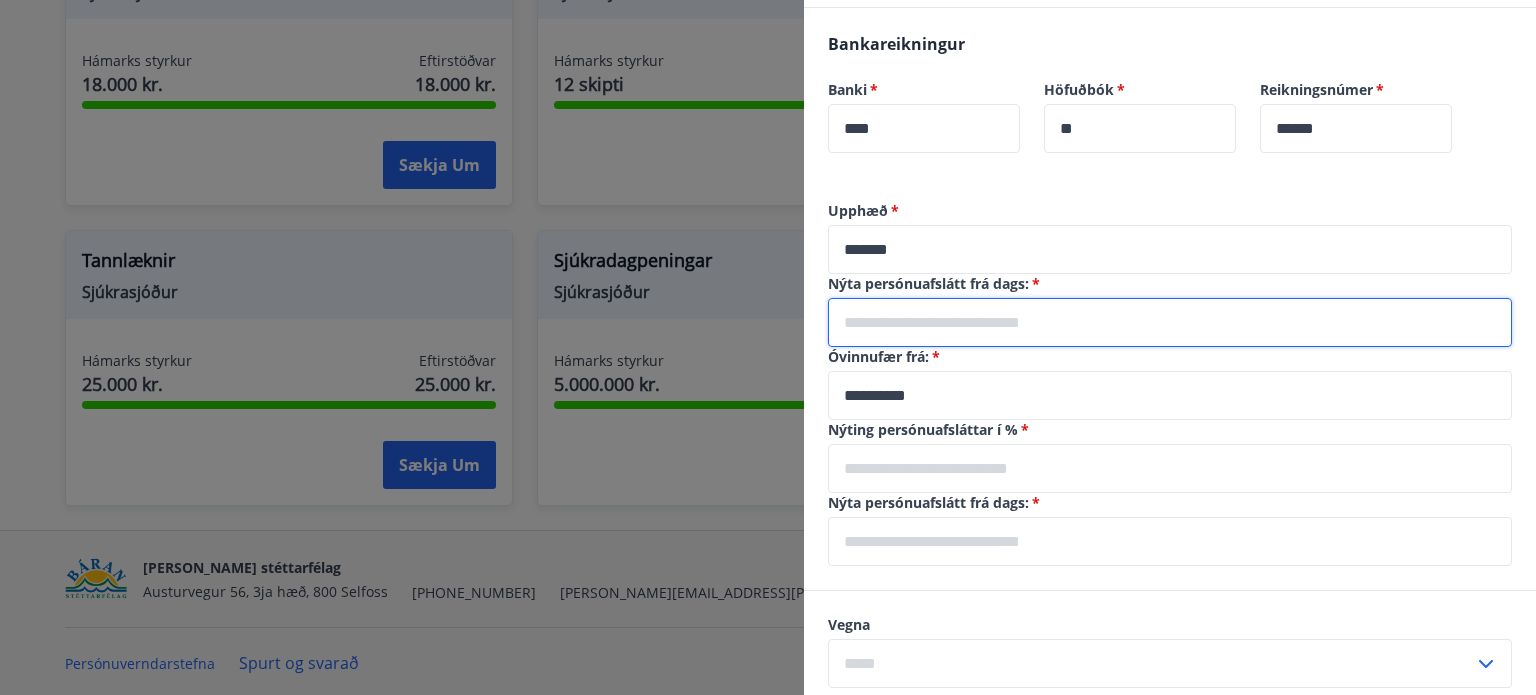 click at bounding box center [1170, 322] 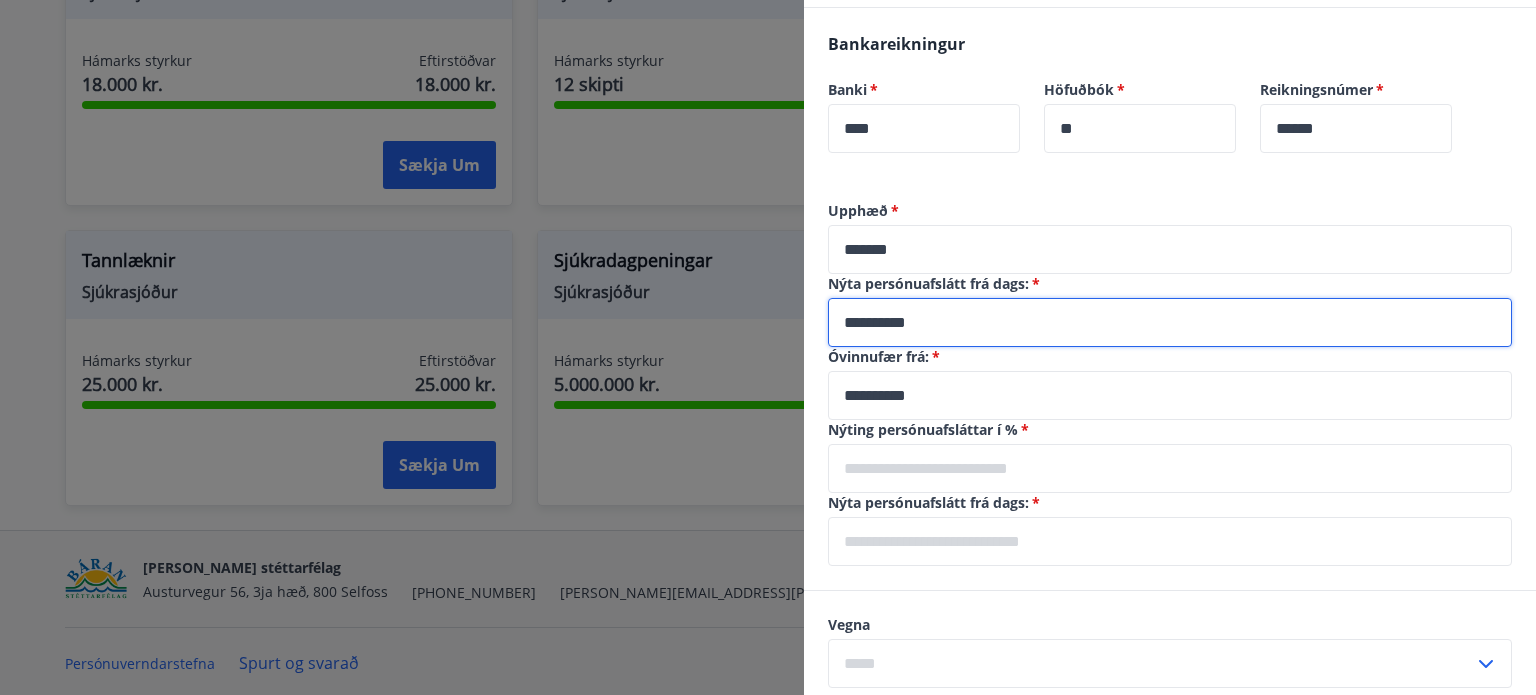 type on "**********" 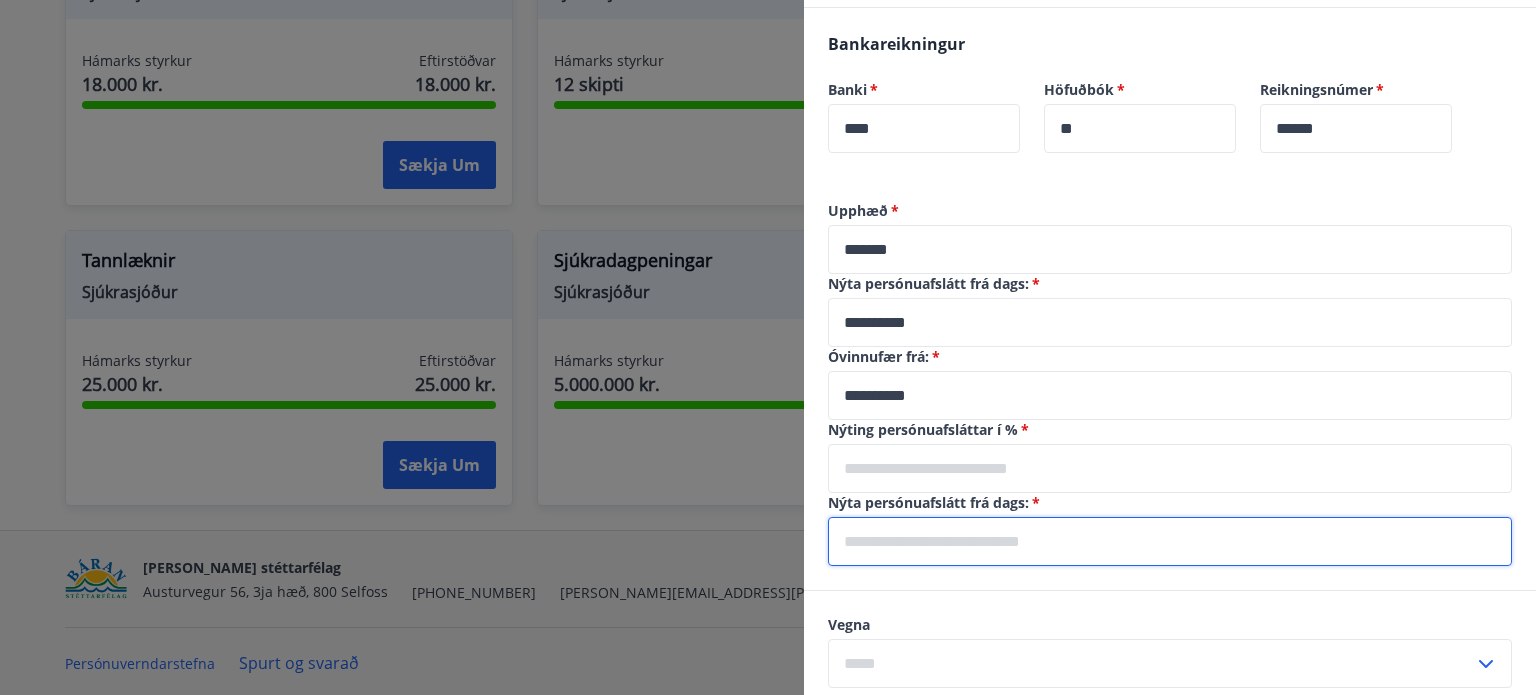 click at bounding box center [1170, 541] 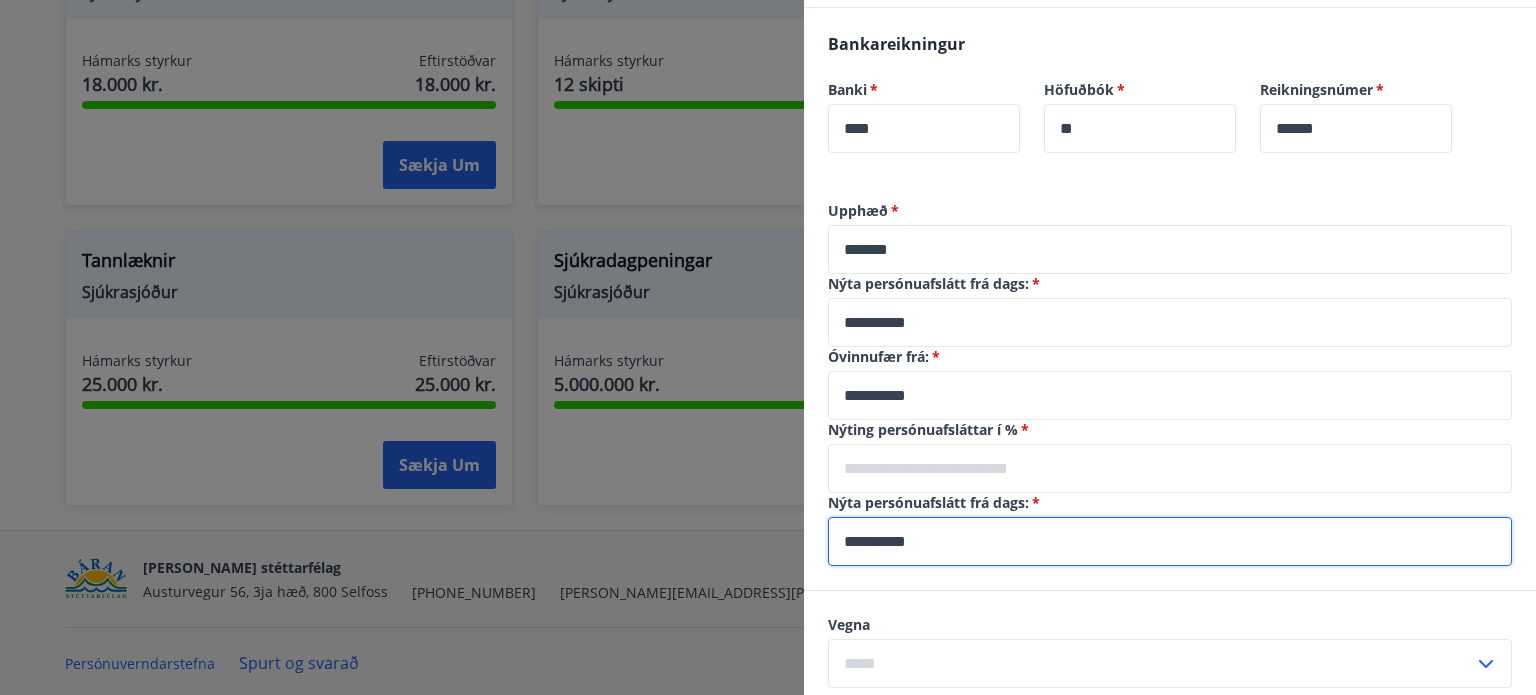 type on "**********" 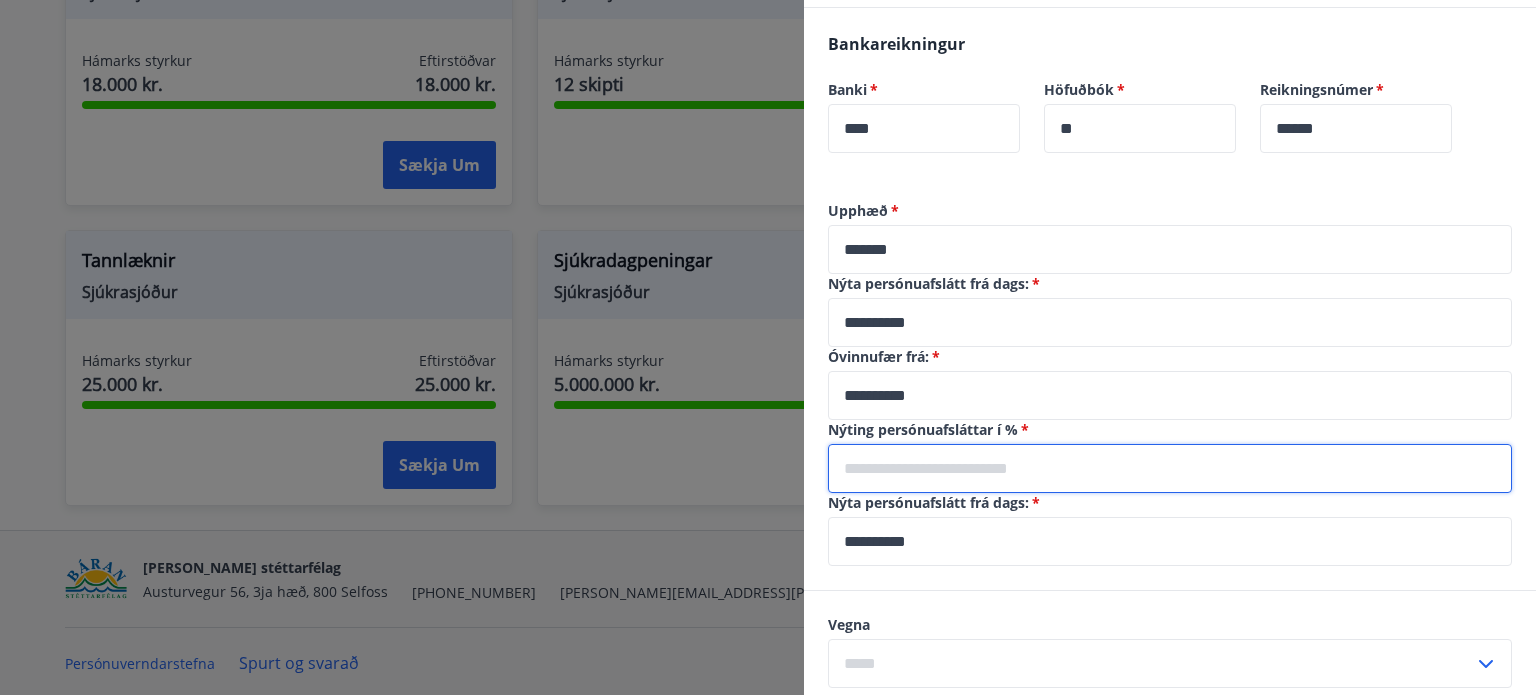 click at bounding box center (1170, 468) 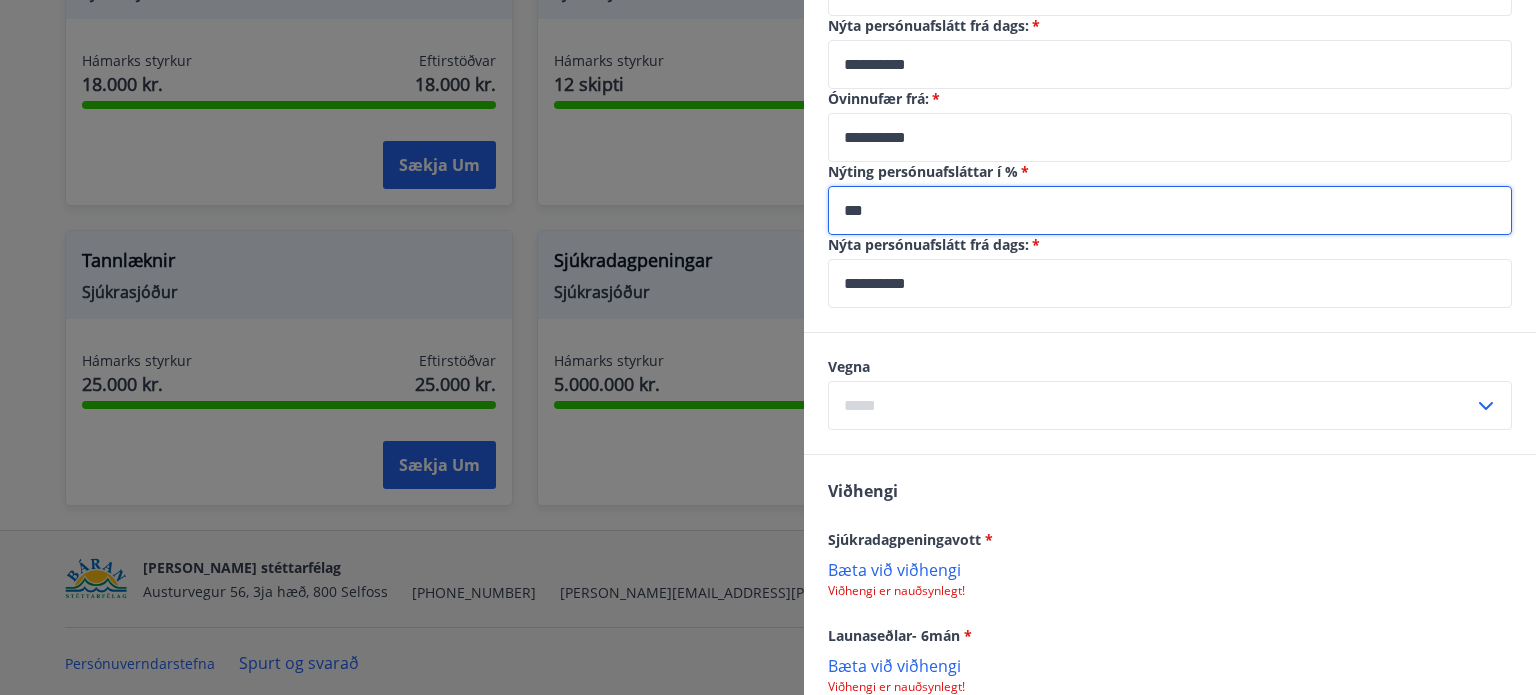 scroll, scrollTop: 780, scrollLeft: 0, axis: vertical 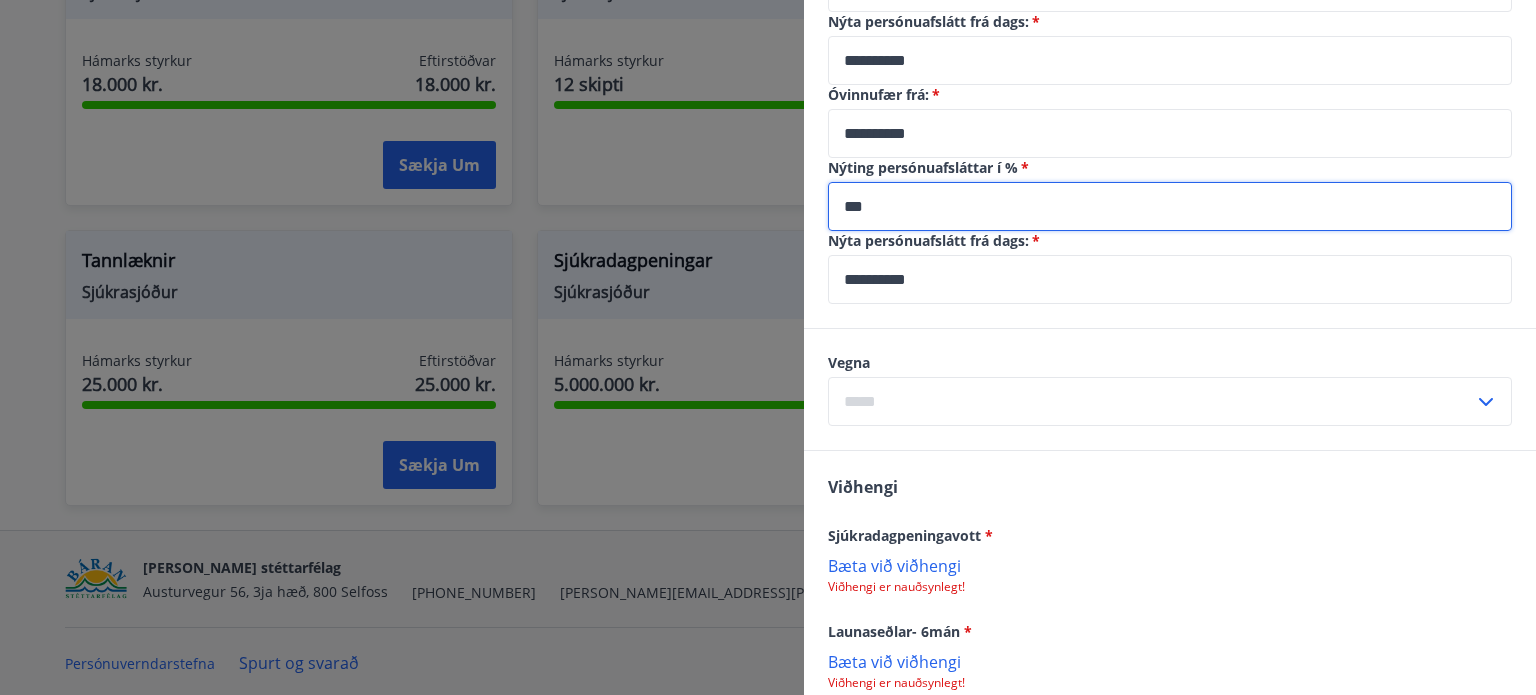 type on "***" 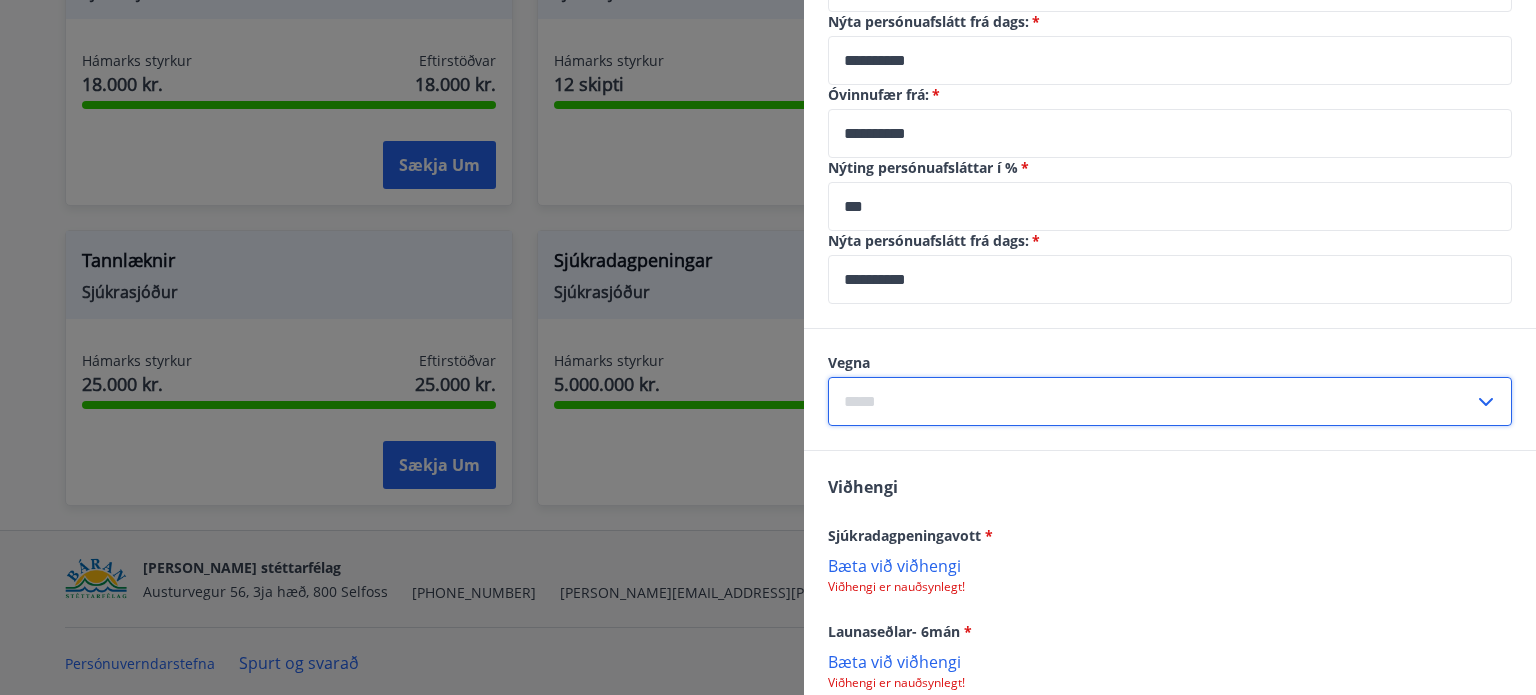 click at bounding box center [1151, 401] 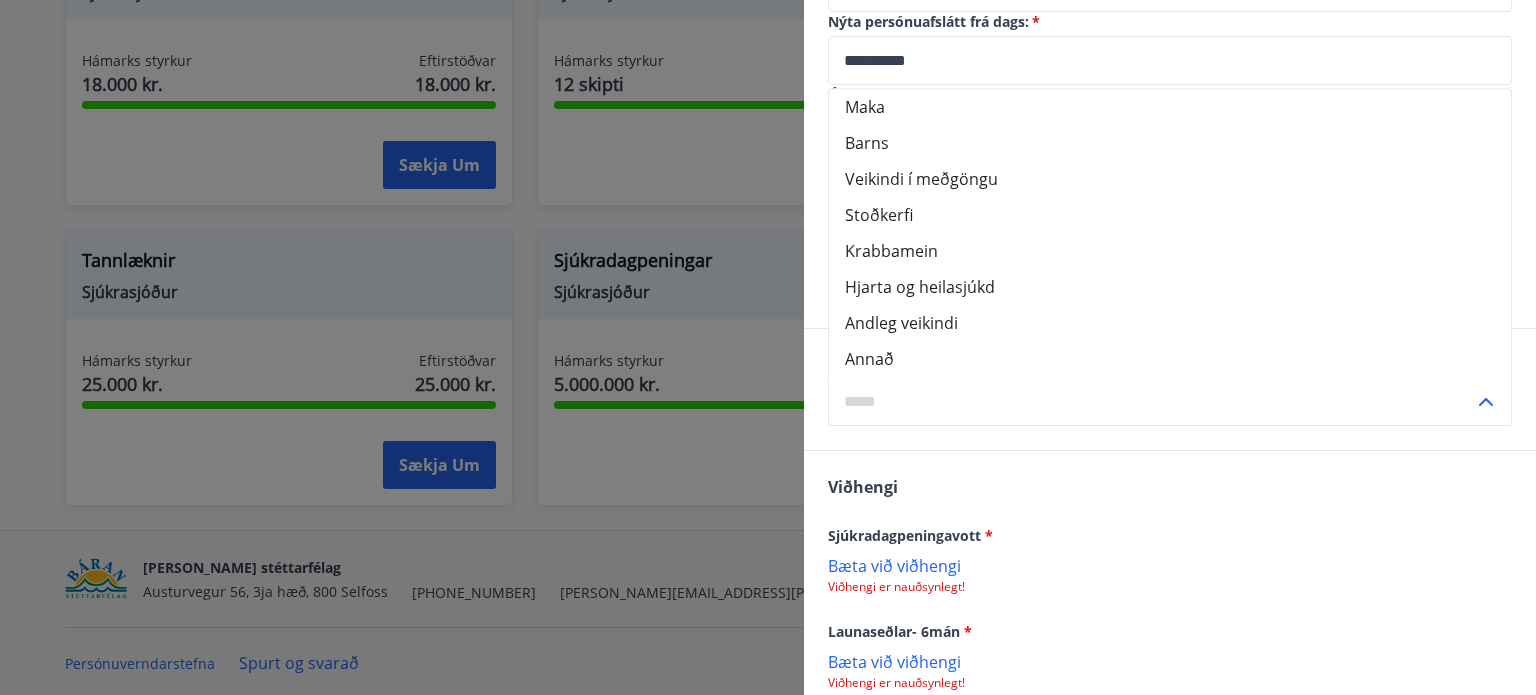 click on "Annað" at bounding box center (1170, 359) 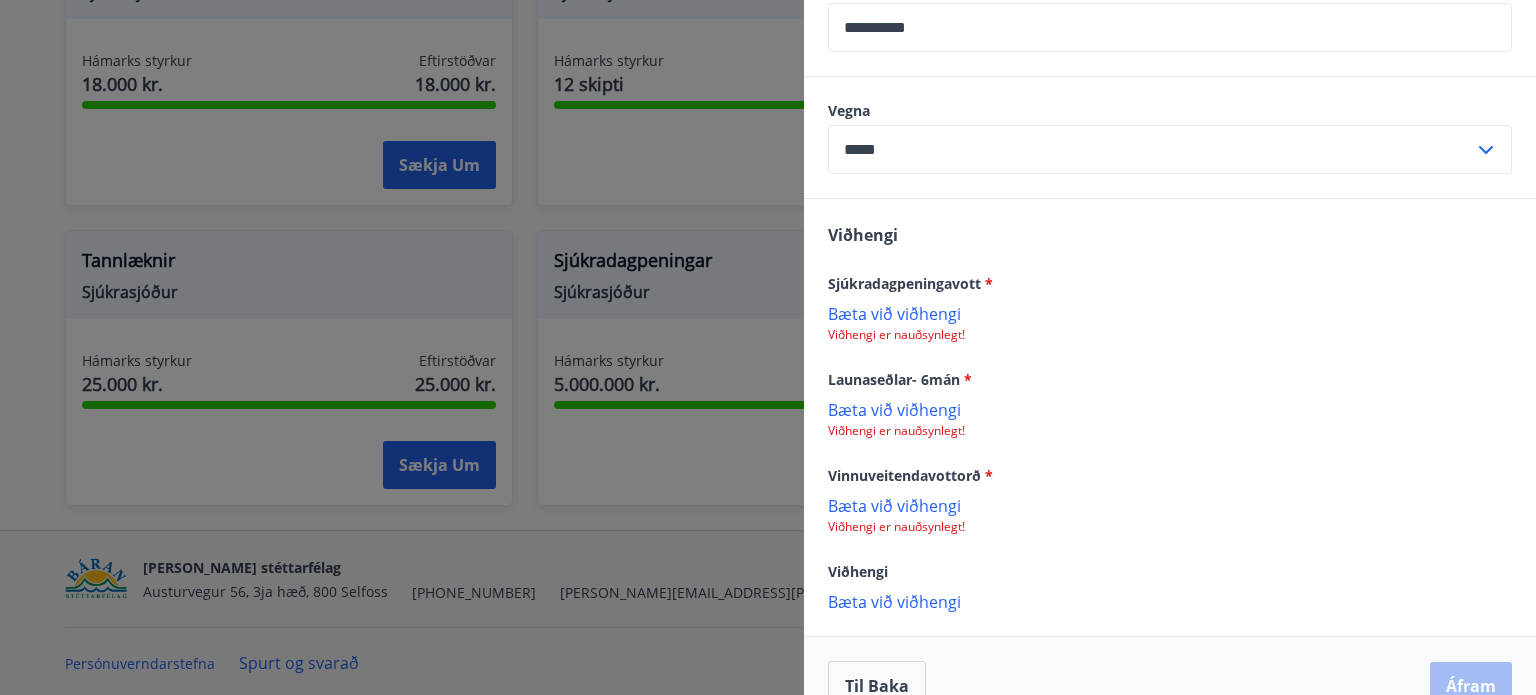 scroll, scrollTop: 1071, scrollLeft: 0, axis: vertical 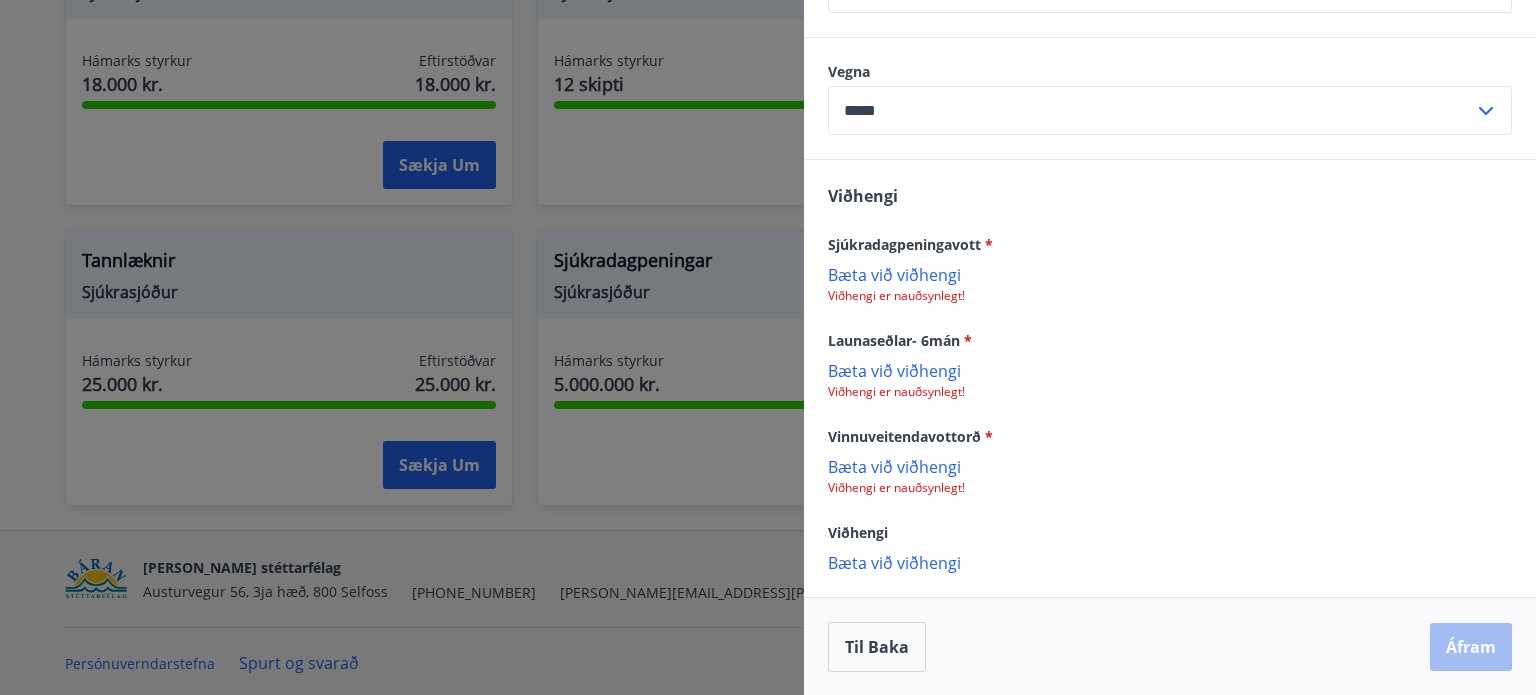 click on "Bæta við viðhengi" at bounding box center [1170, 466] 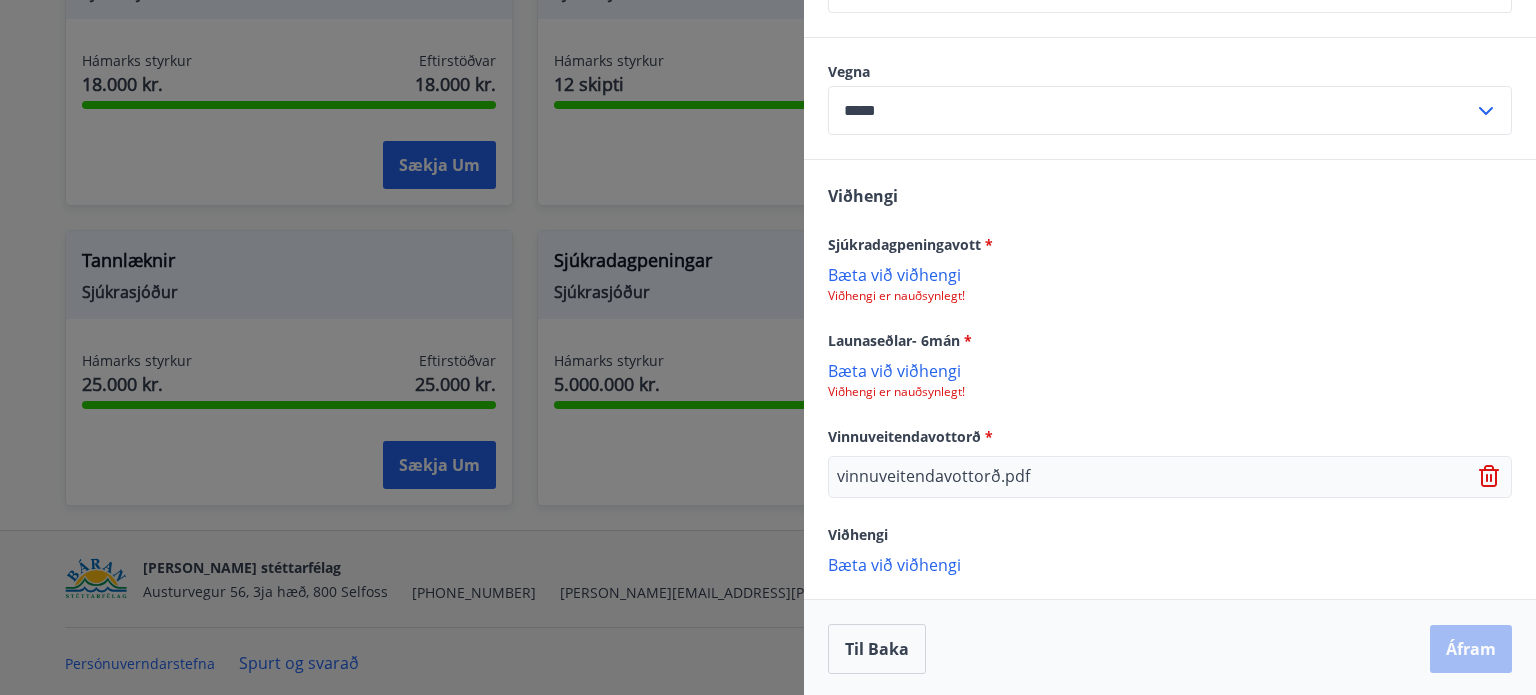 click on "Bæta við viðhengi" at bounding box center (1170, 370) 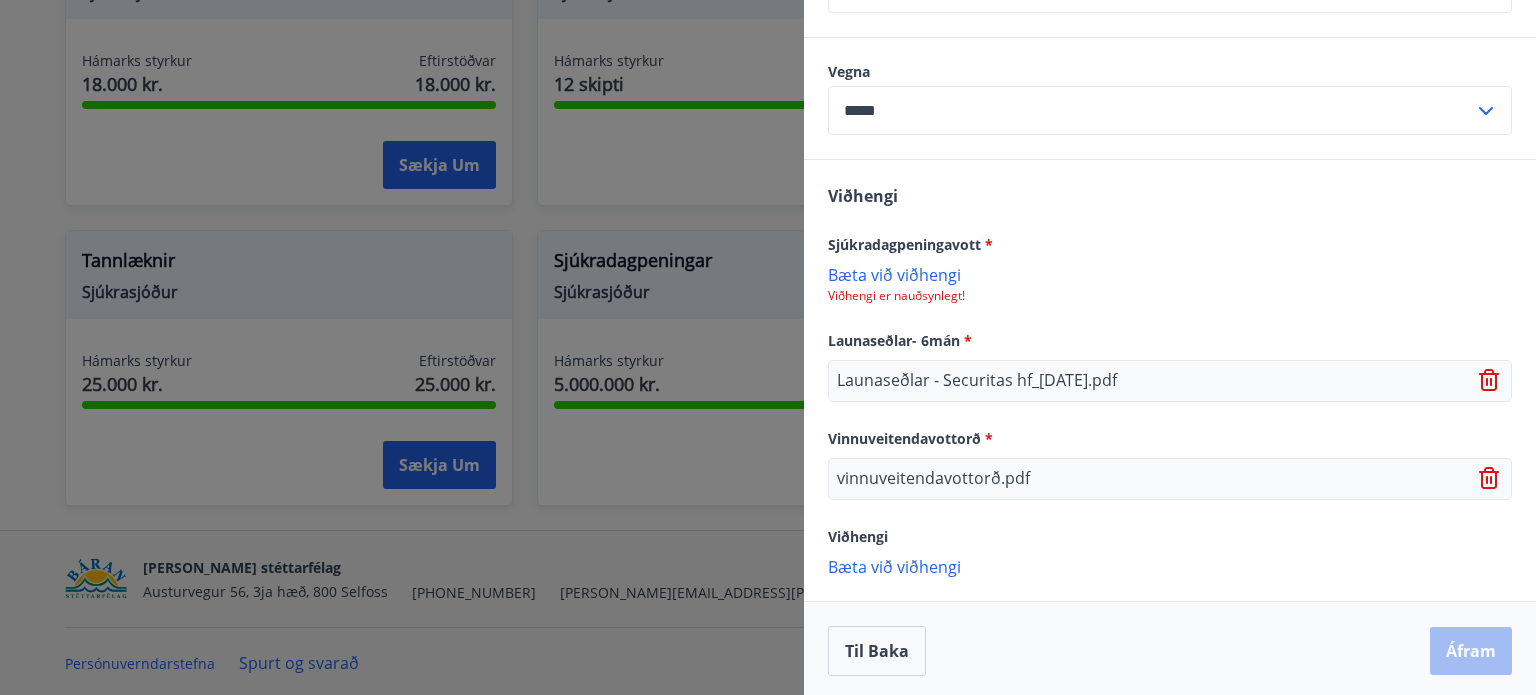 click 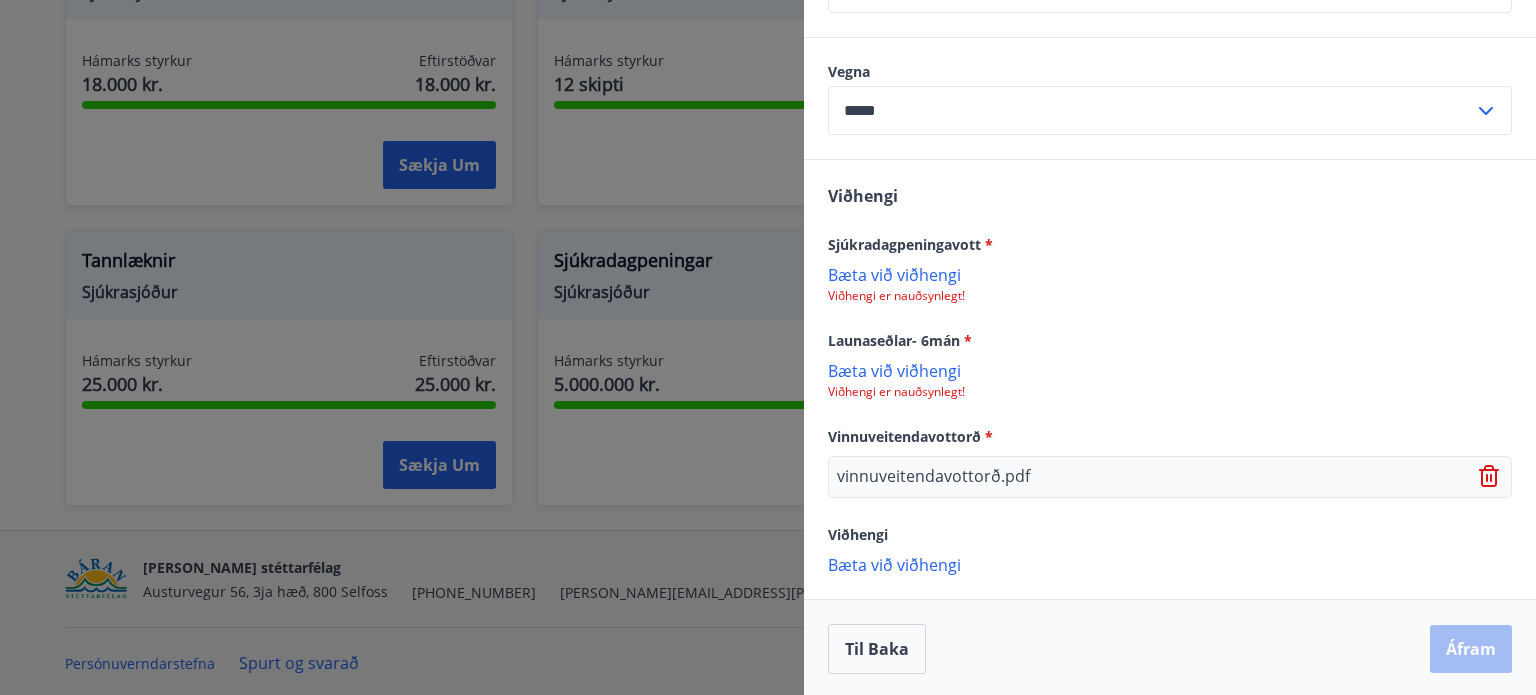 click on "Bæta við viðhengi" at bounding box center (1170, 370) 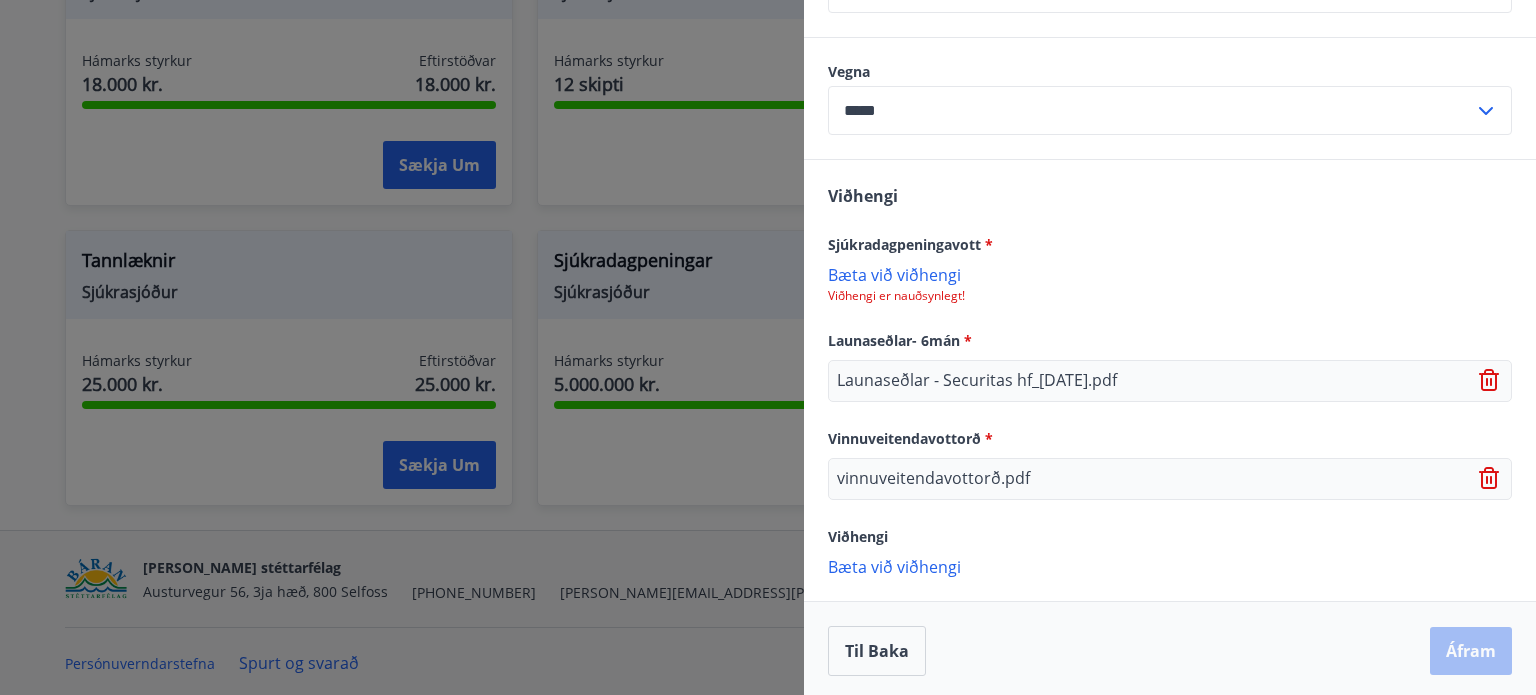 click on "Bæta við viðhengi" at bounding box center [1170, 566] 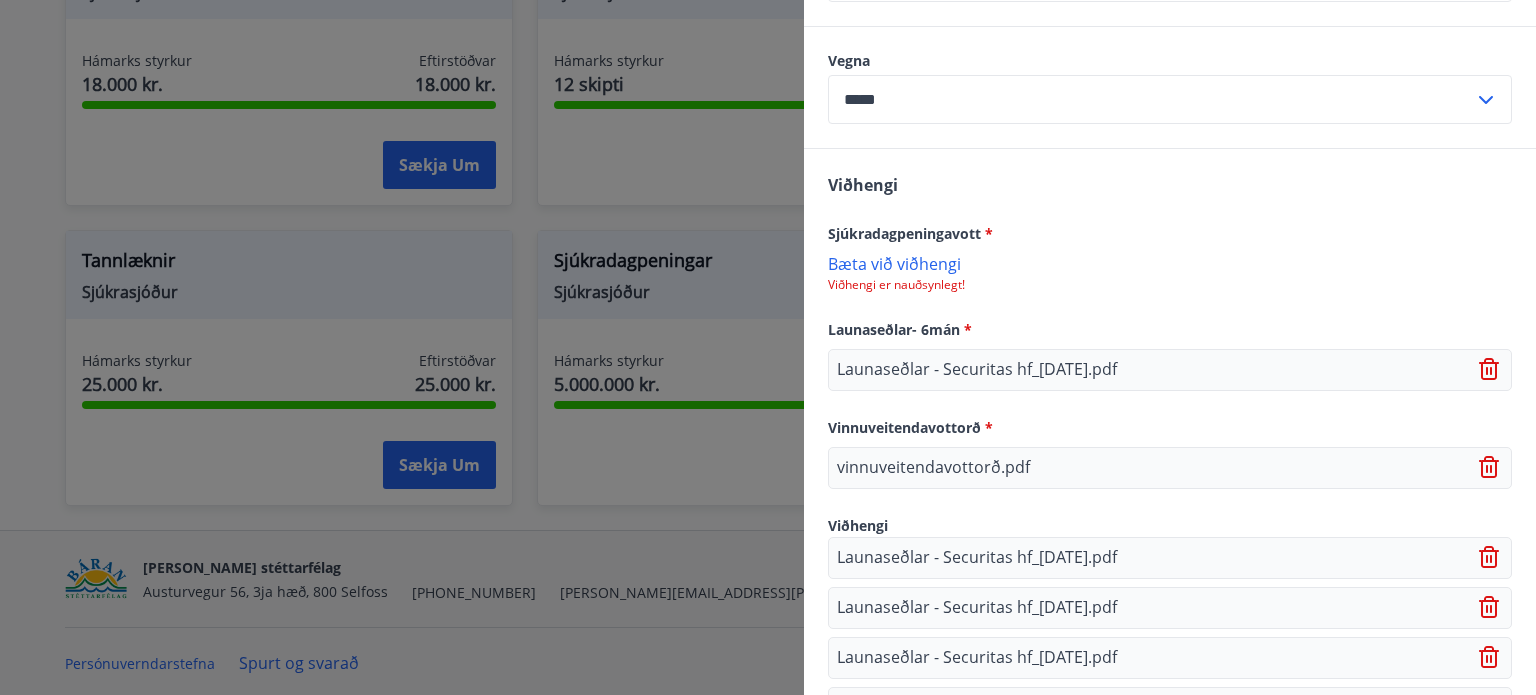 scroll, scrollTop: 1080, scrollLeft: 0, axis: vertical 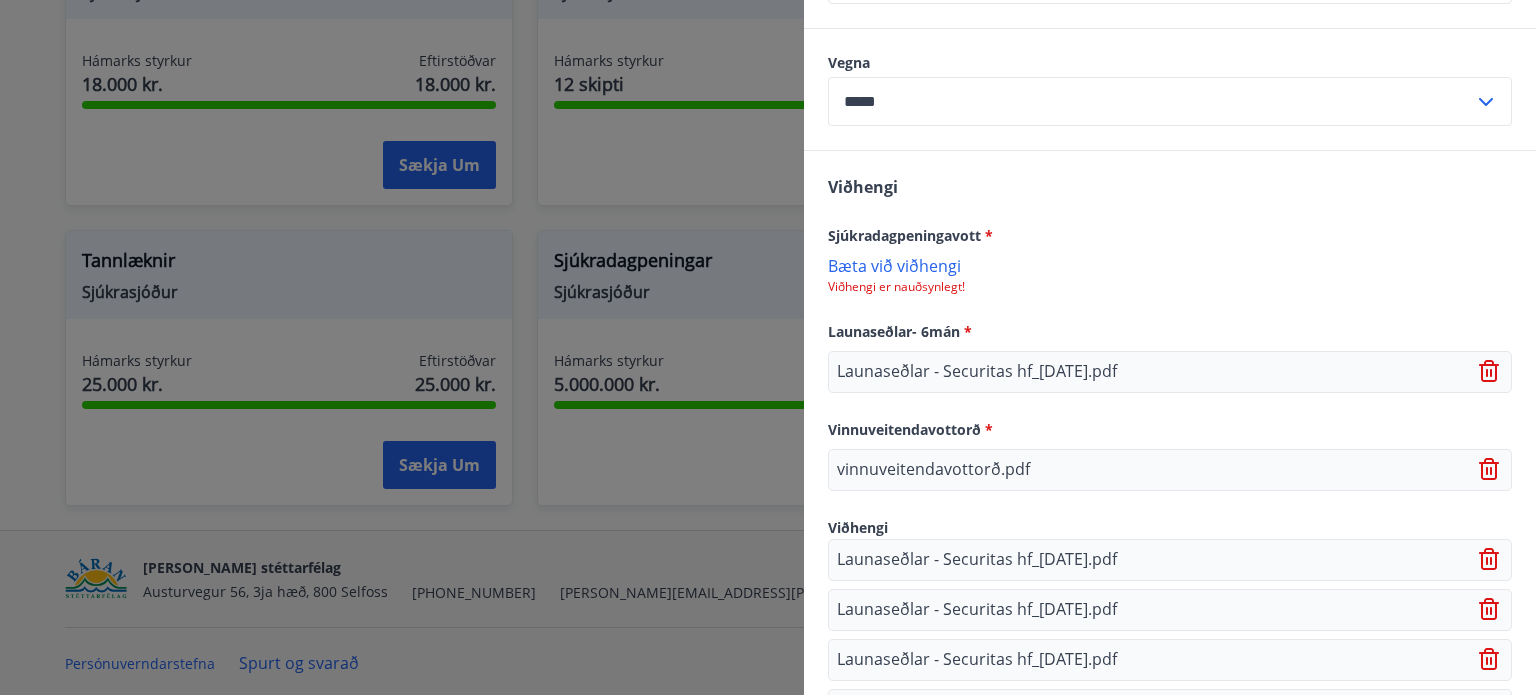click on "Bæta við viðhengi" at bounding box center (1170, 265) 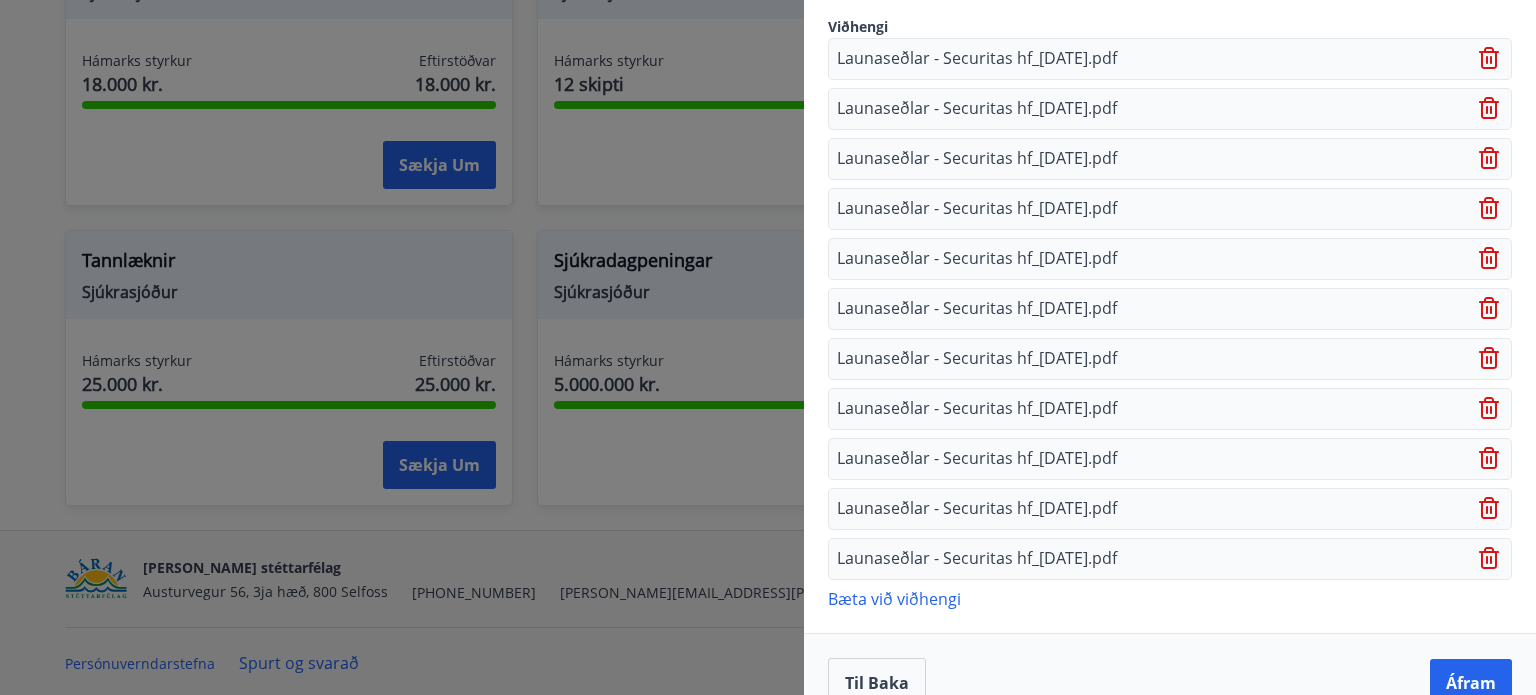 scroll, scrollTop: 1613, scrollLeft: 0, axis: vertical 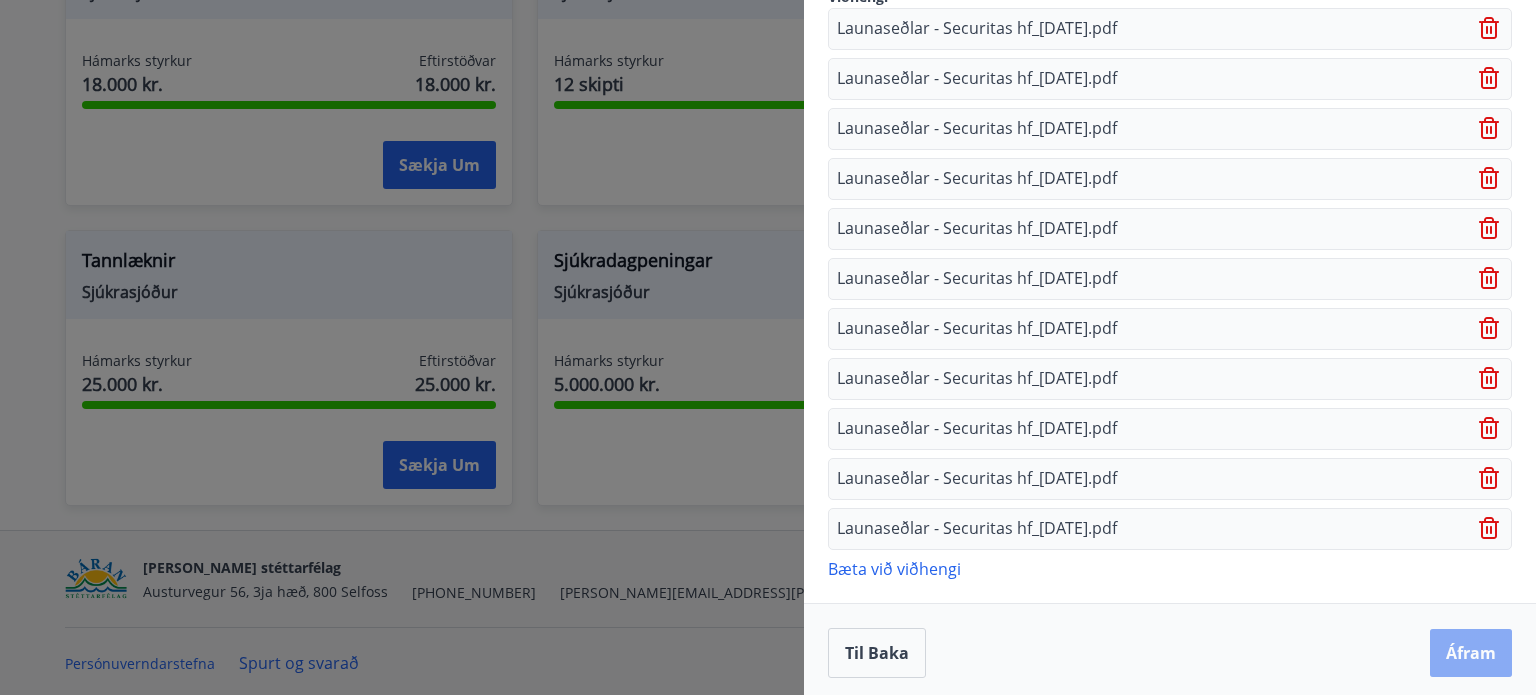 click on "Áfram" at bounding box center [1471, 653] 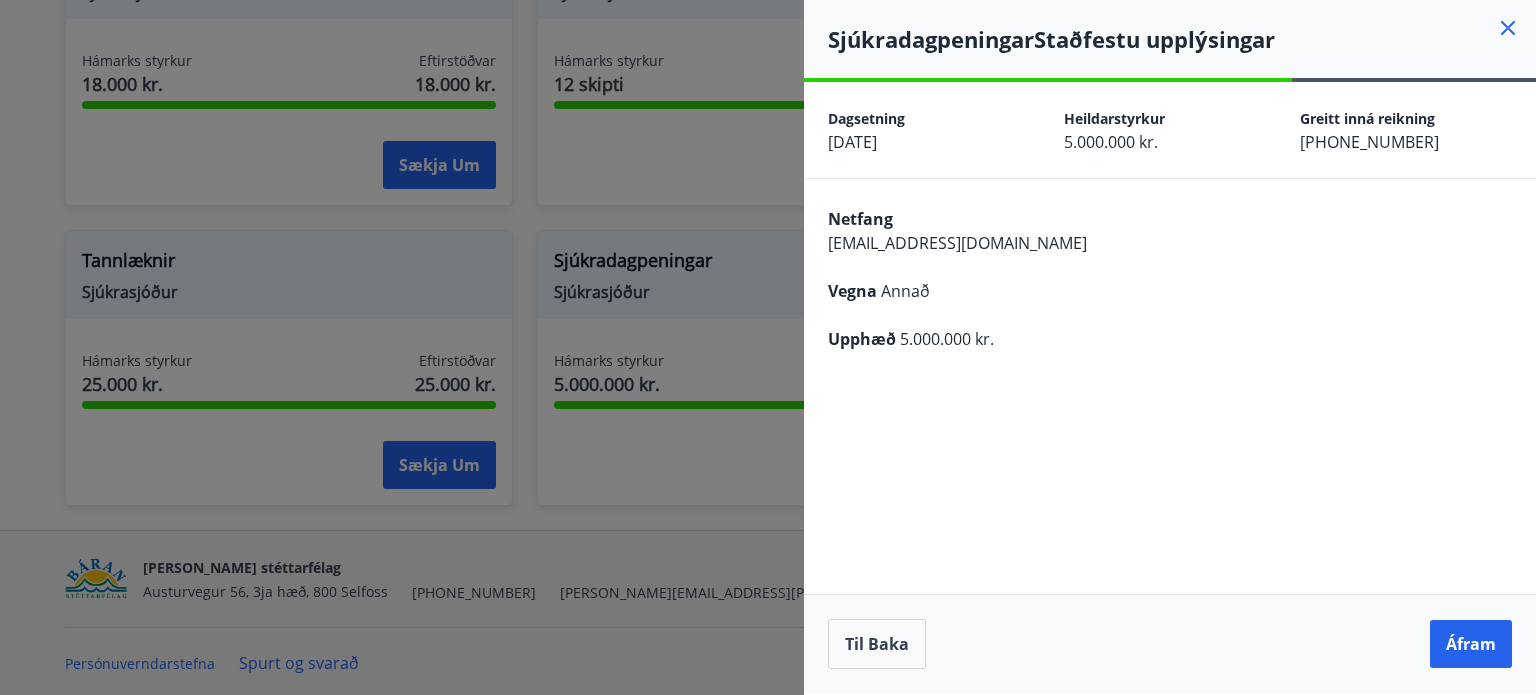 scroll, scrollTop: 0, scrollLeft: 0, axis: both 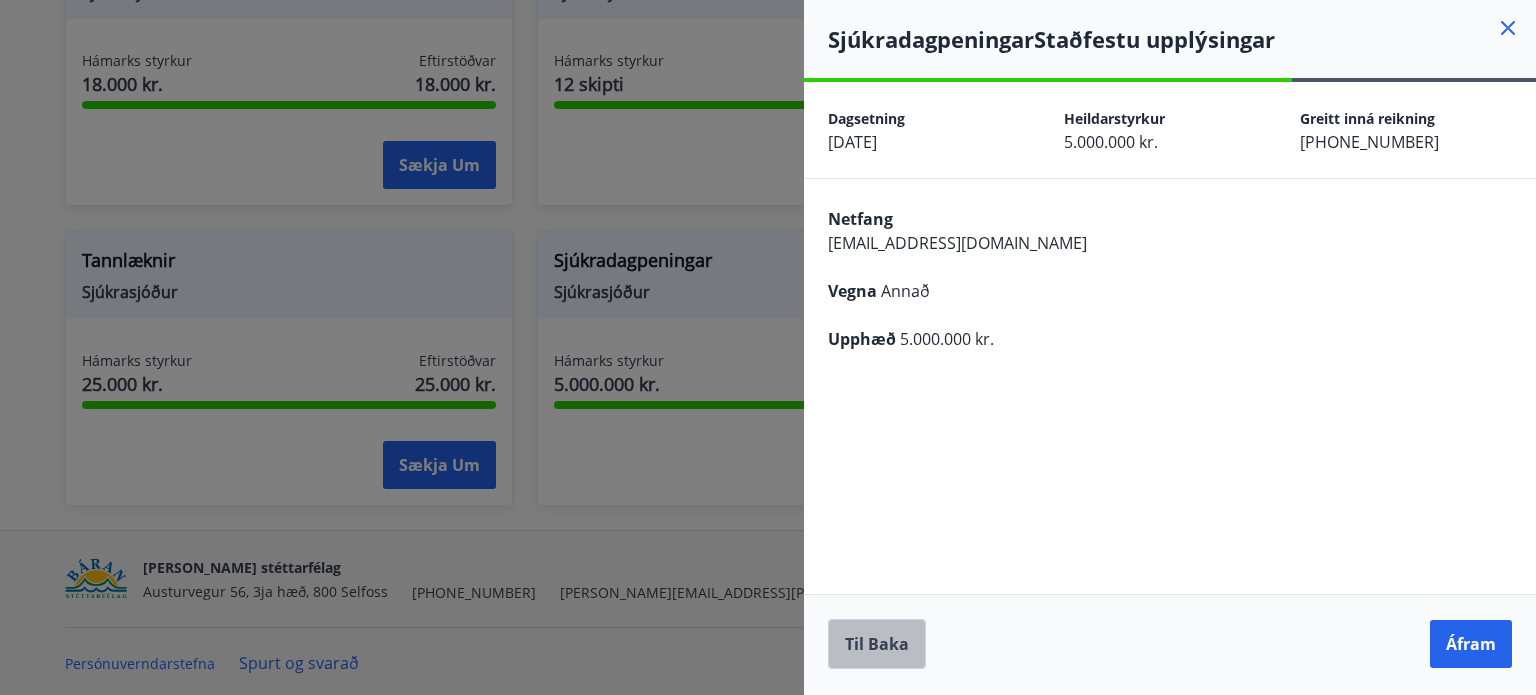 click on "Til baka" at bounding box center [877, 644] 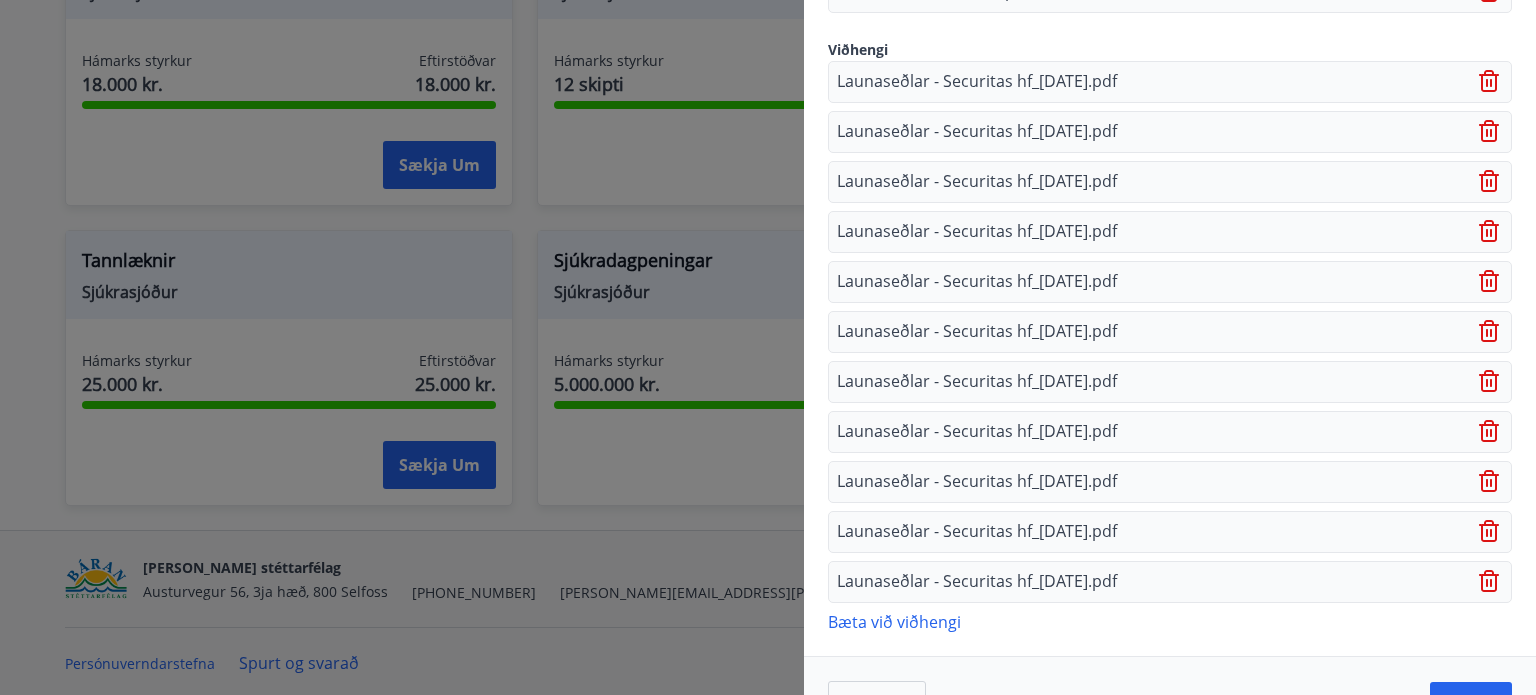 scroll, scrollTop: 1613, scrollLeft: 0, axis: vertical 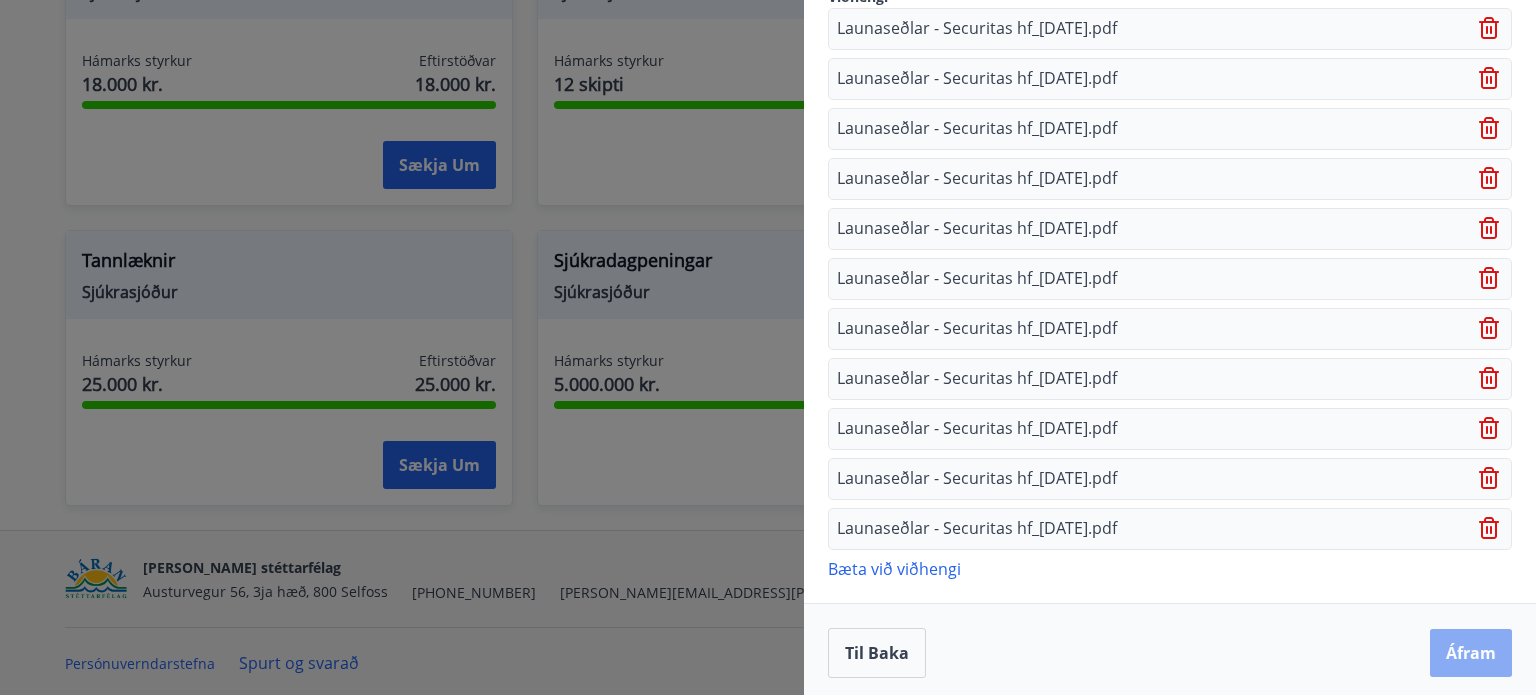 click on "Áfram" at bounding box center (1471, 653) 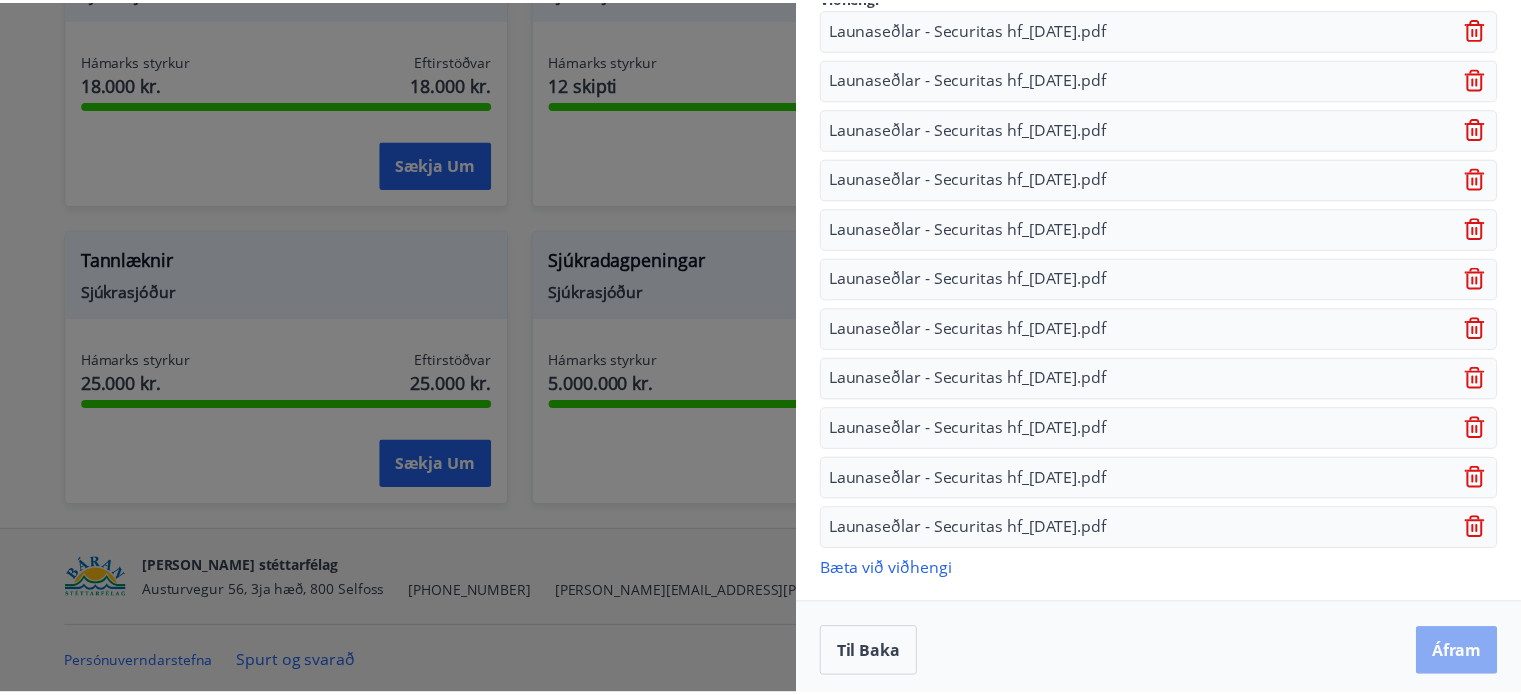 scroll, scrollTop: 0, scrollLeft: 0, axis: both 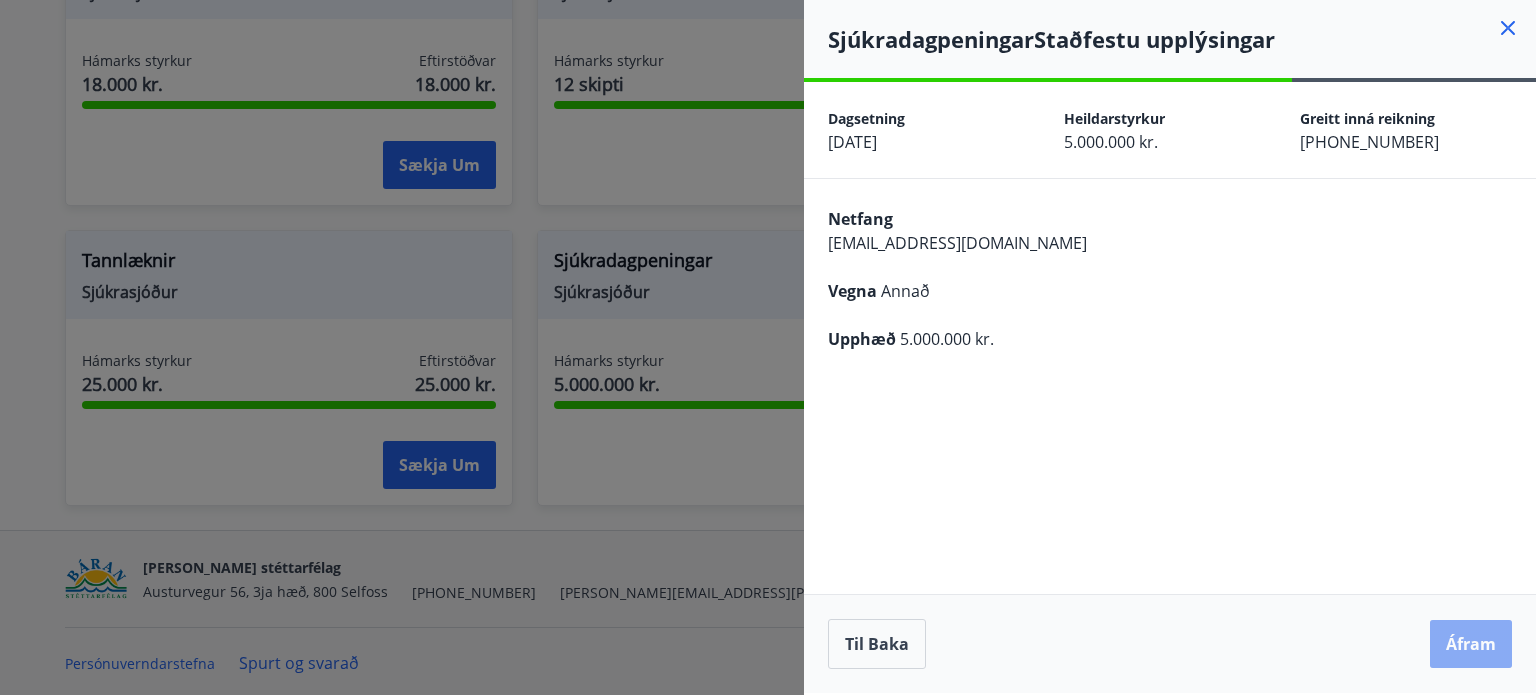 click on "Áfram" at bounding box center (1471, 644) 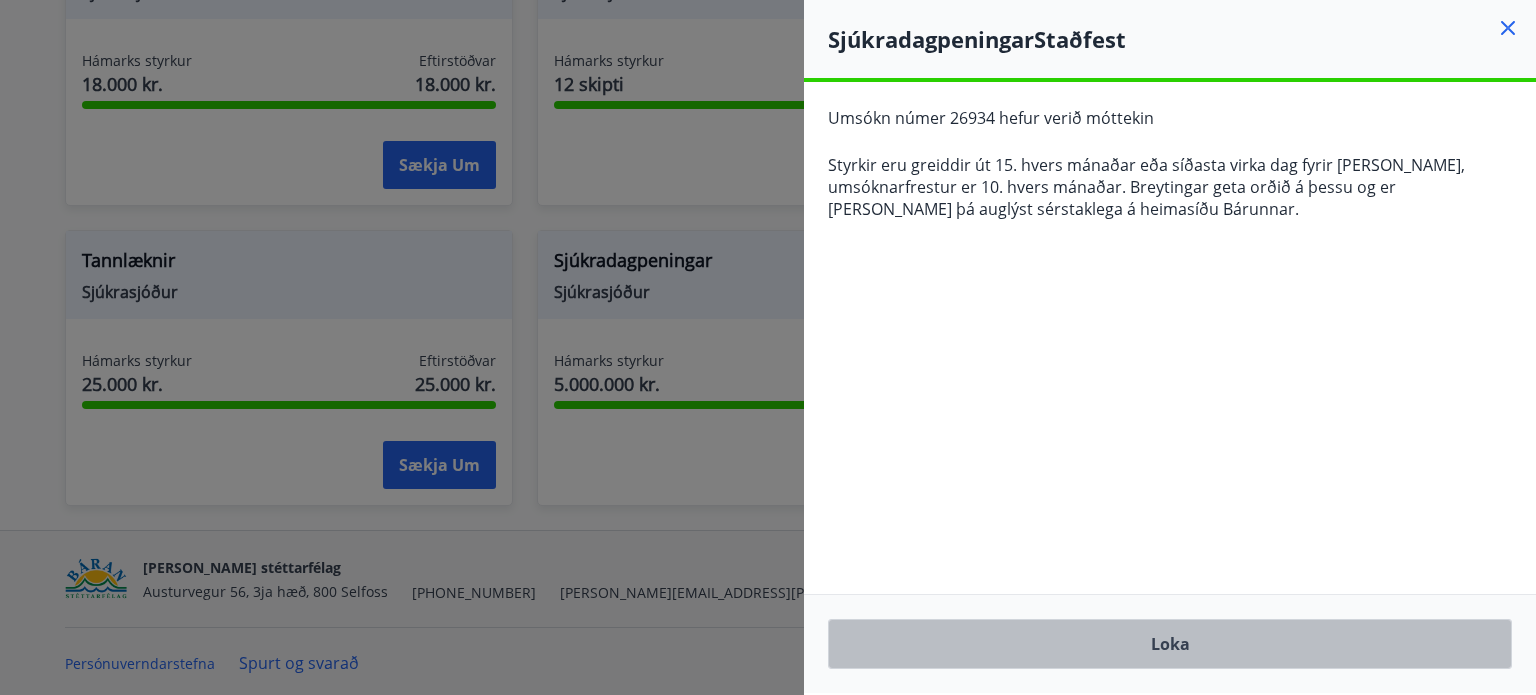 click on "Loka" at bounding box center (1170, 644) 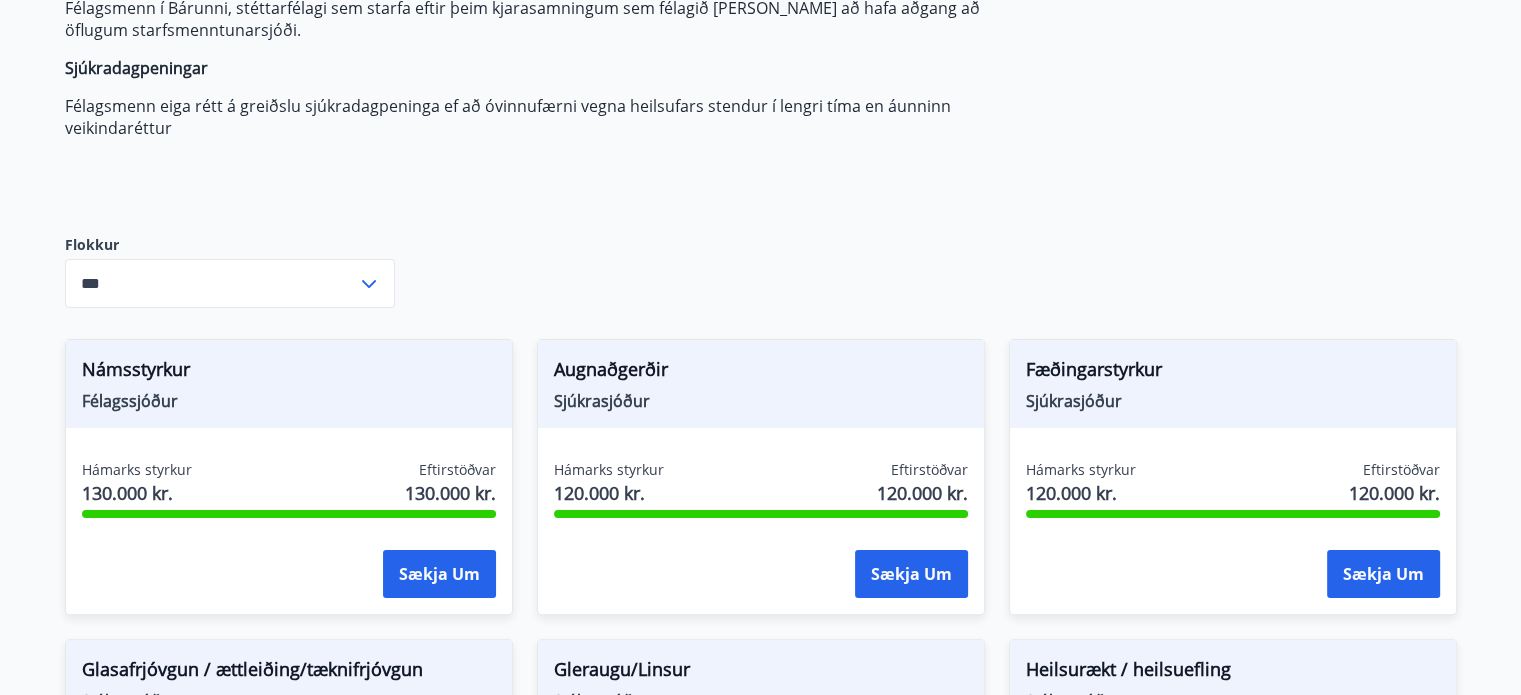 scroll, scrollTop: 346, scrollLeft: 0, axis: vertical 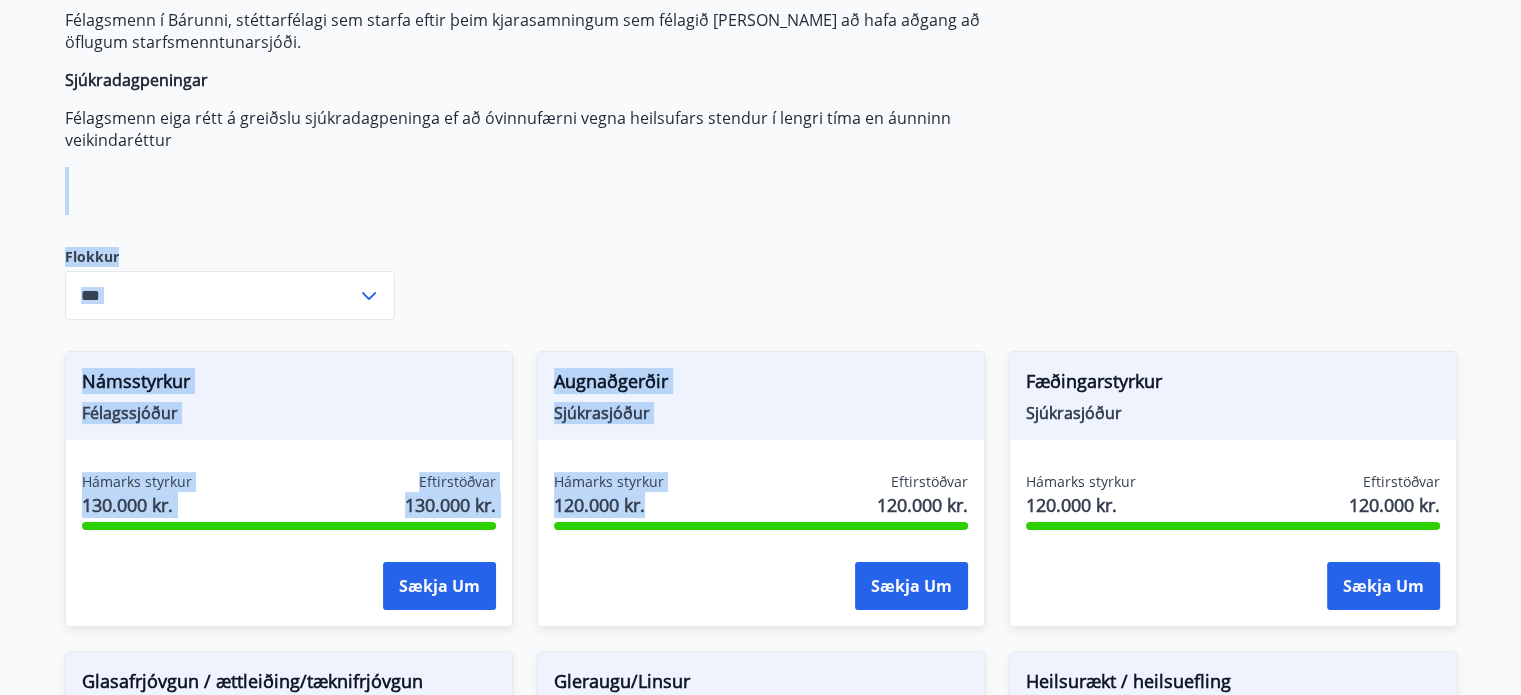 drag, startPoint x: 753, startPoint y: 265, endPoint x: 855, endPoint y: 136, distance: 164.45364 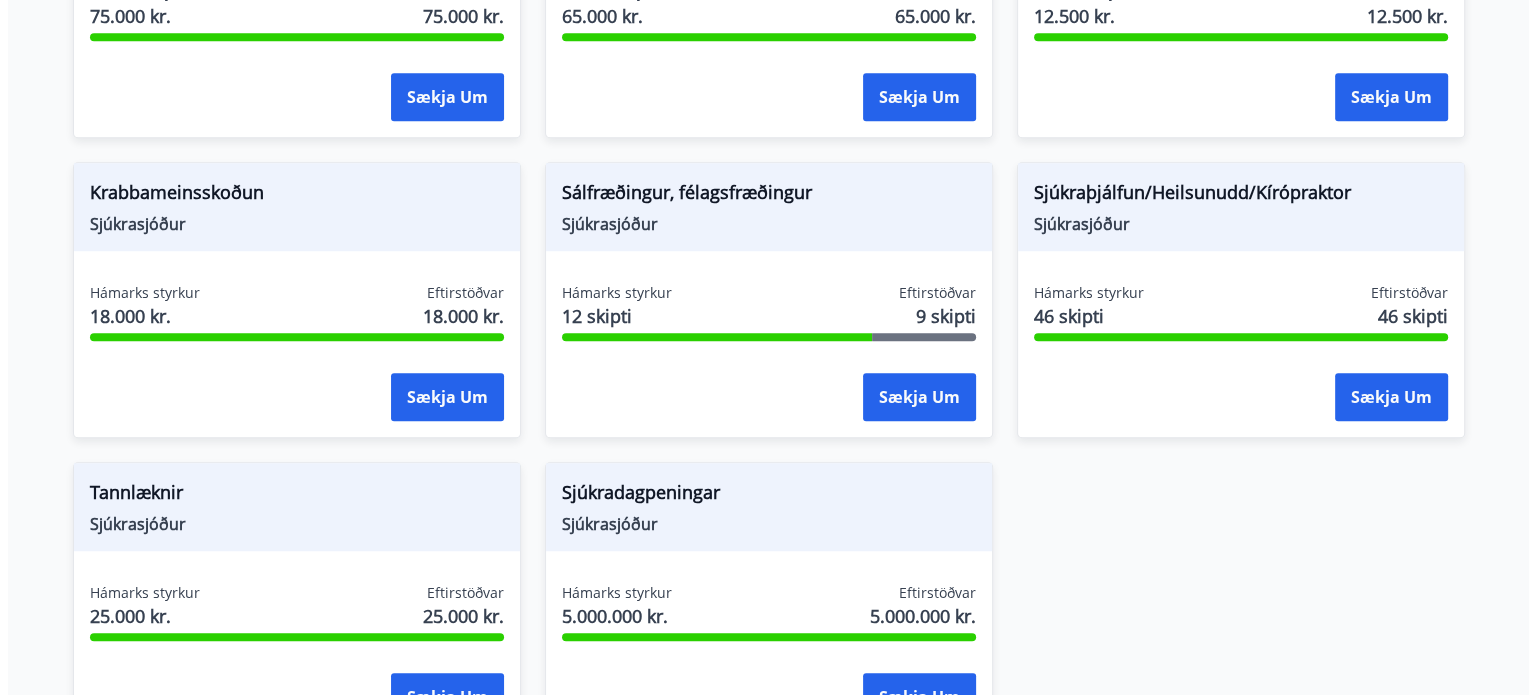 scroll, scrollTop: 1414, scrollLeft: 0, axis: vertical 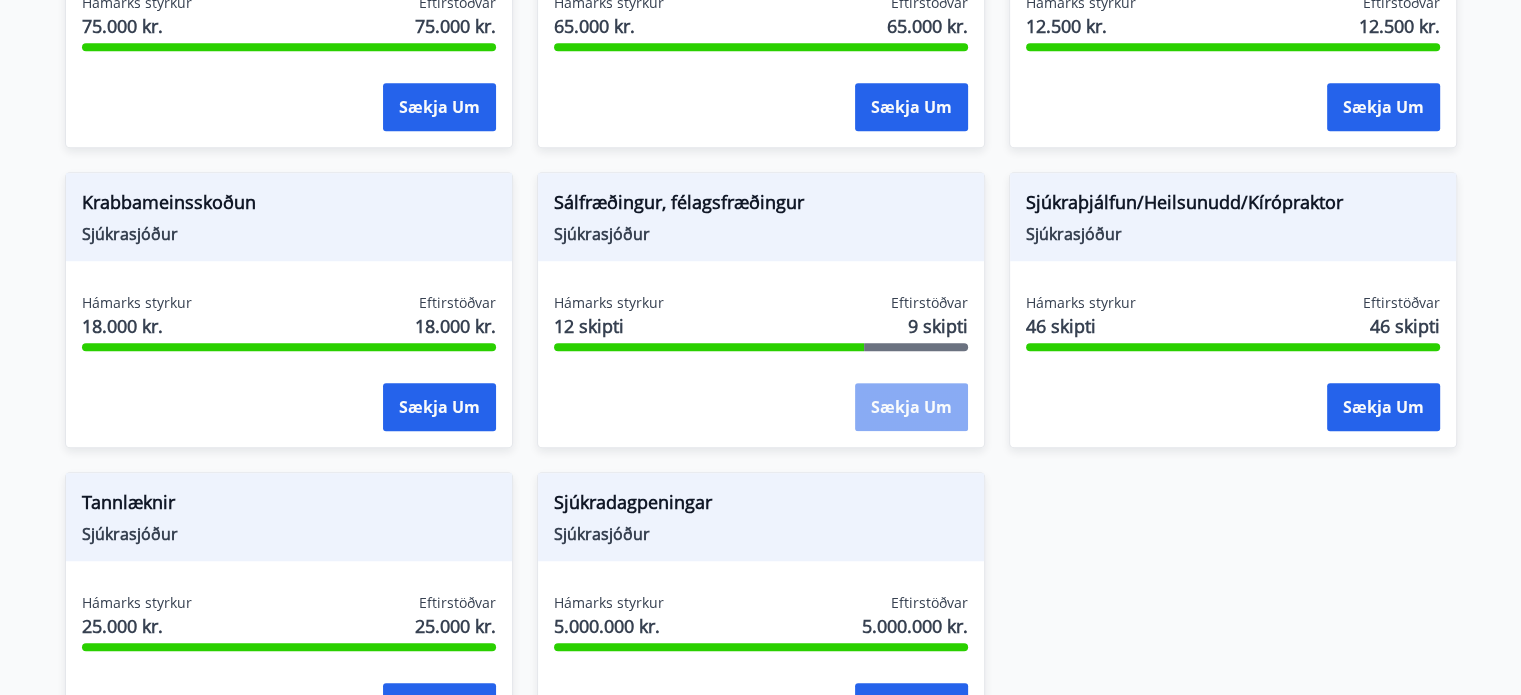 click on "Sækja um" at bounding box center (911, 407) 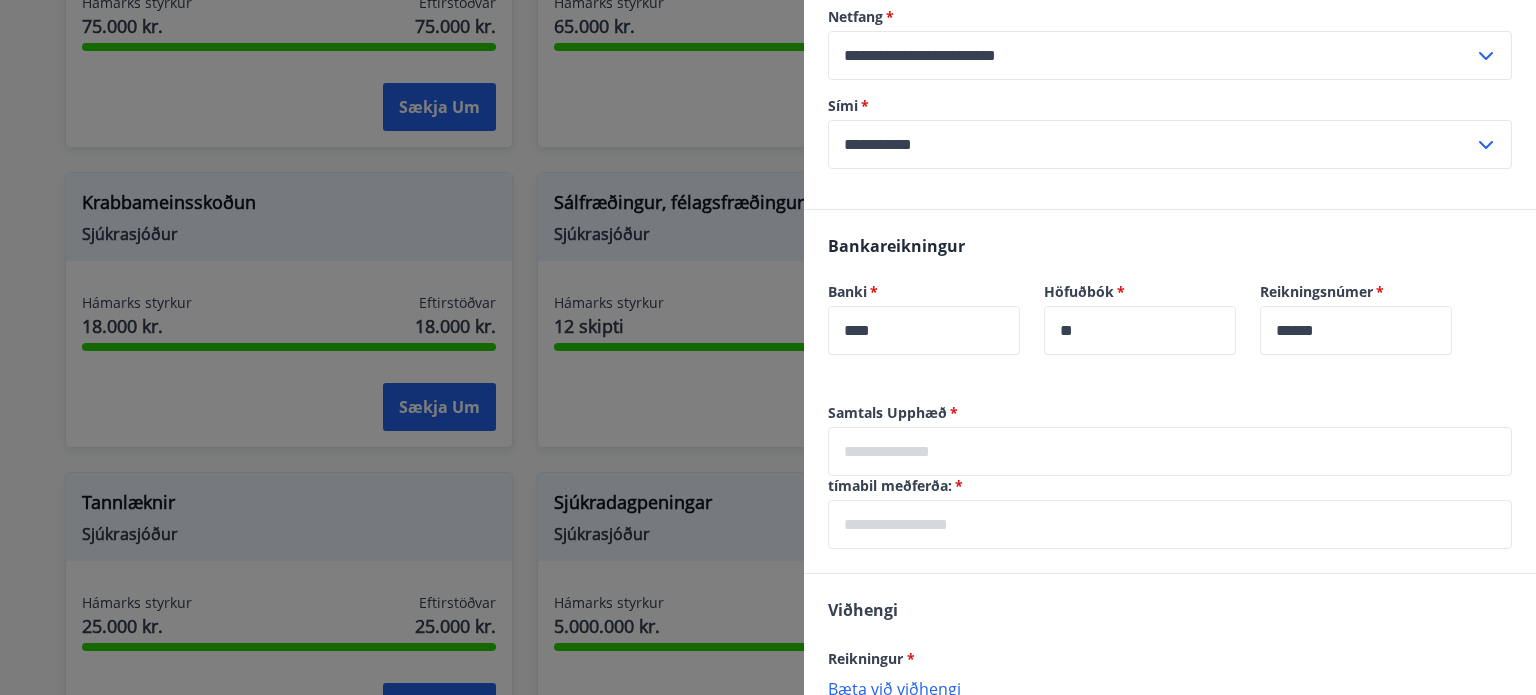 scroll, scrollTop: 471, scrollLeft: 0, axis: vertical 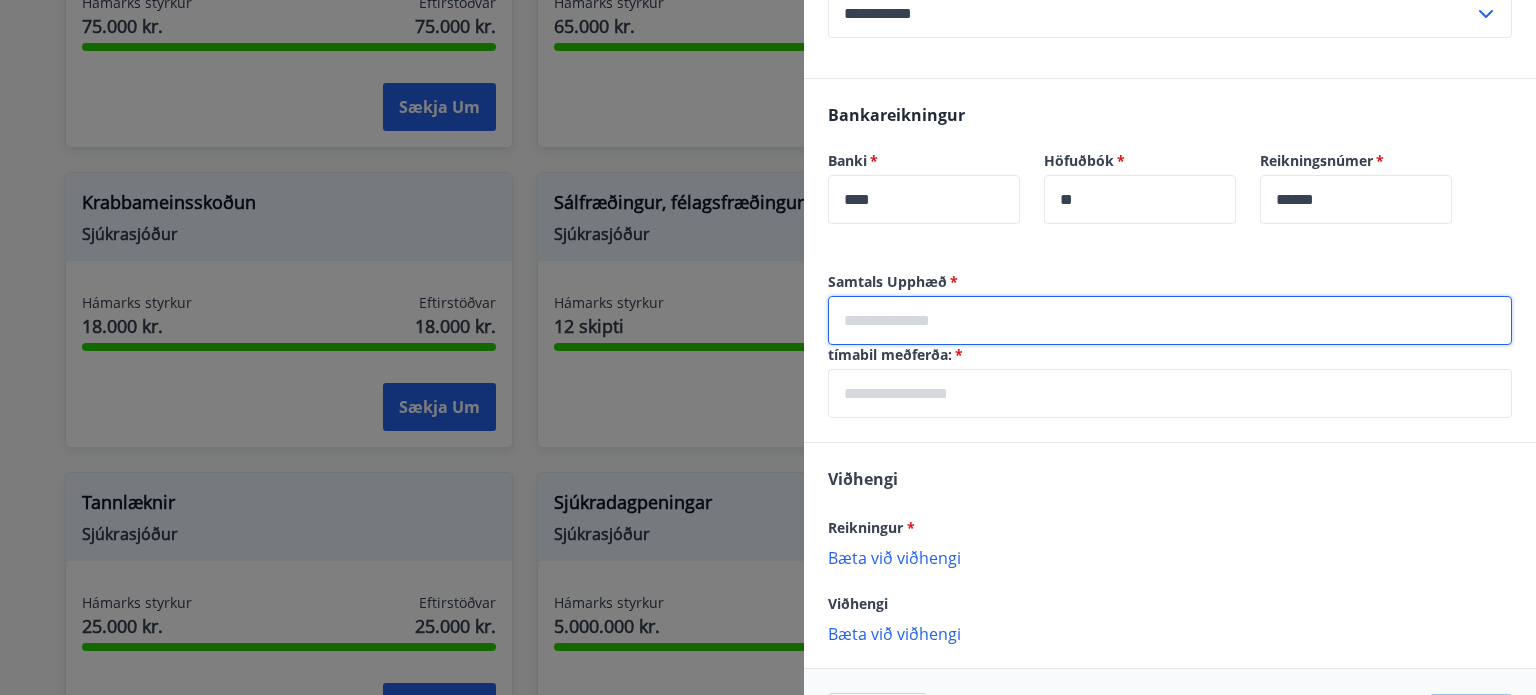click at bounding box center (1170, 320) 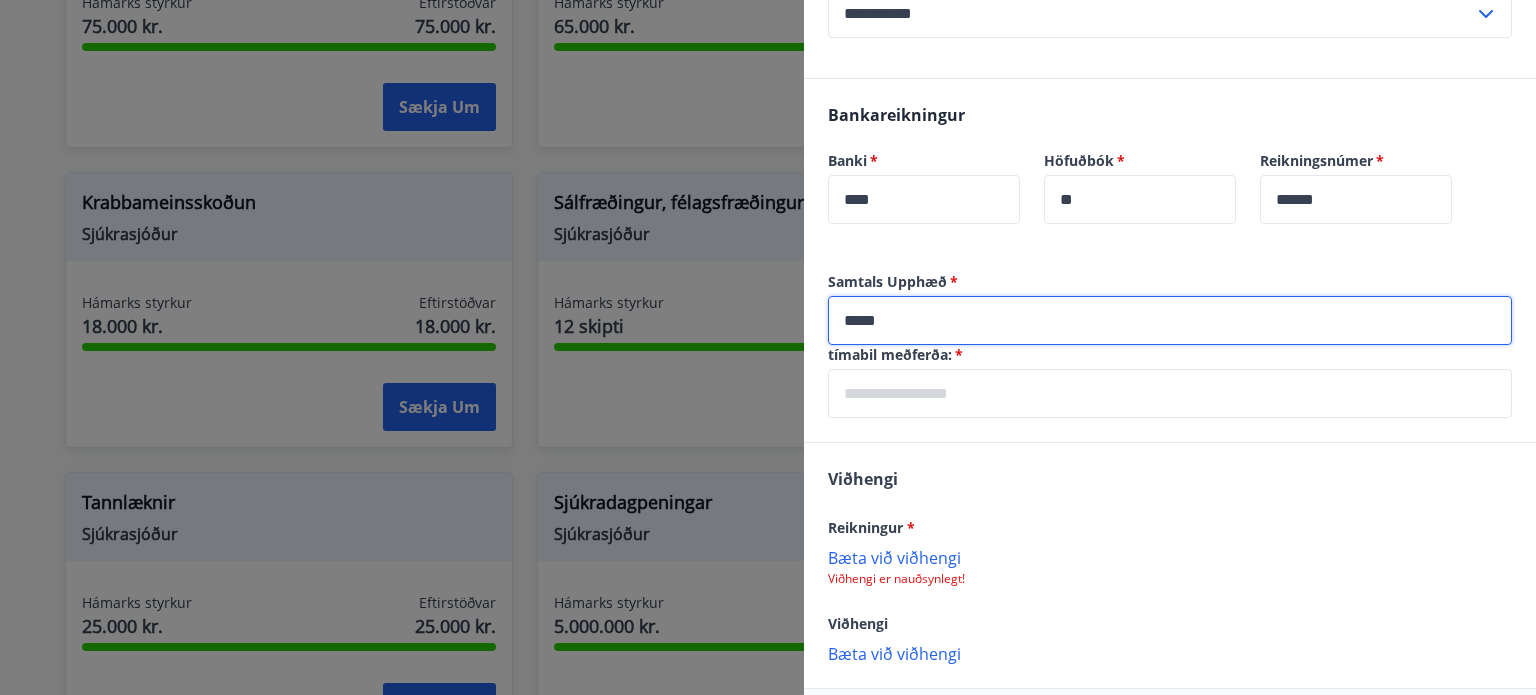 type on "*****" 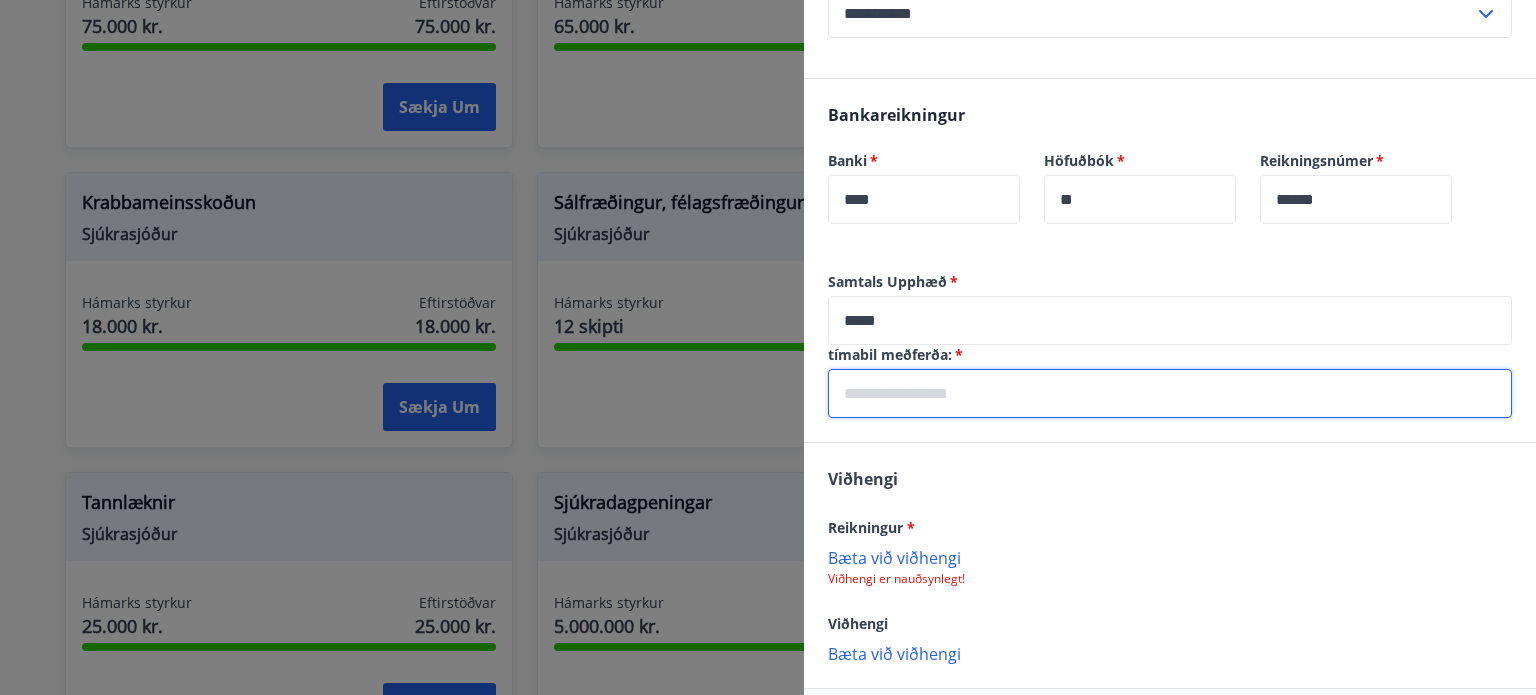 click at bounding box center (1170, 393) 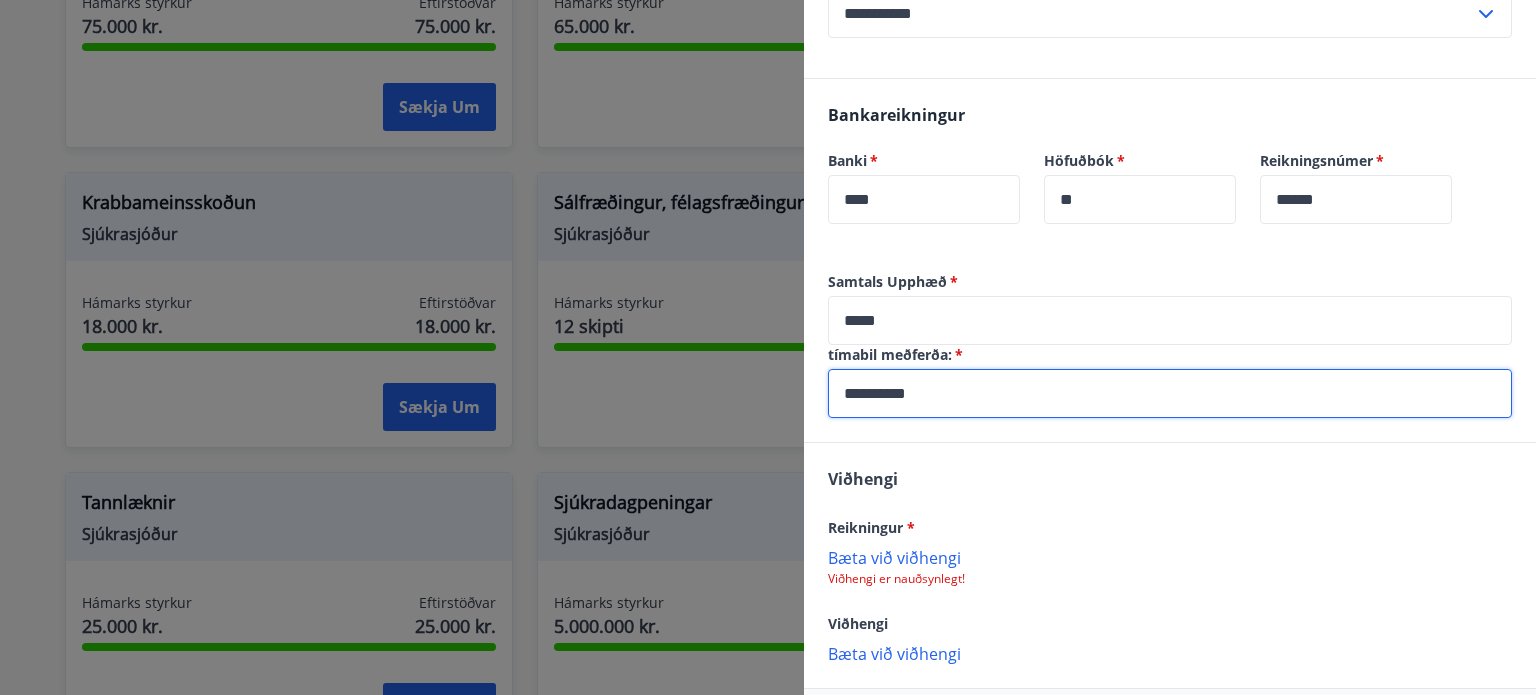 scroll, scrollTop: 562, scrollLeft: 0, axis: vertical 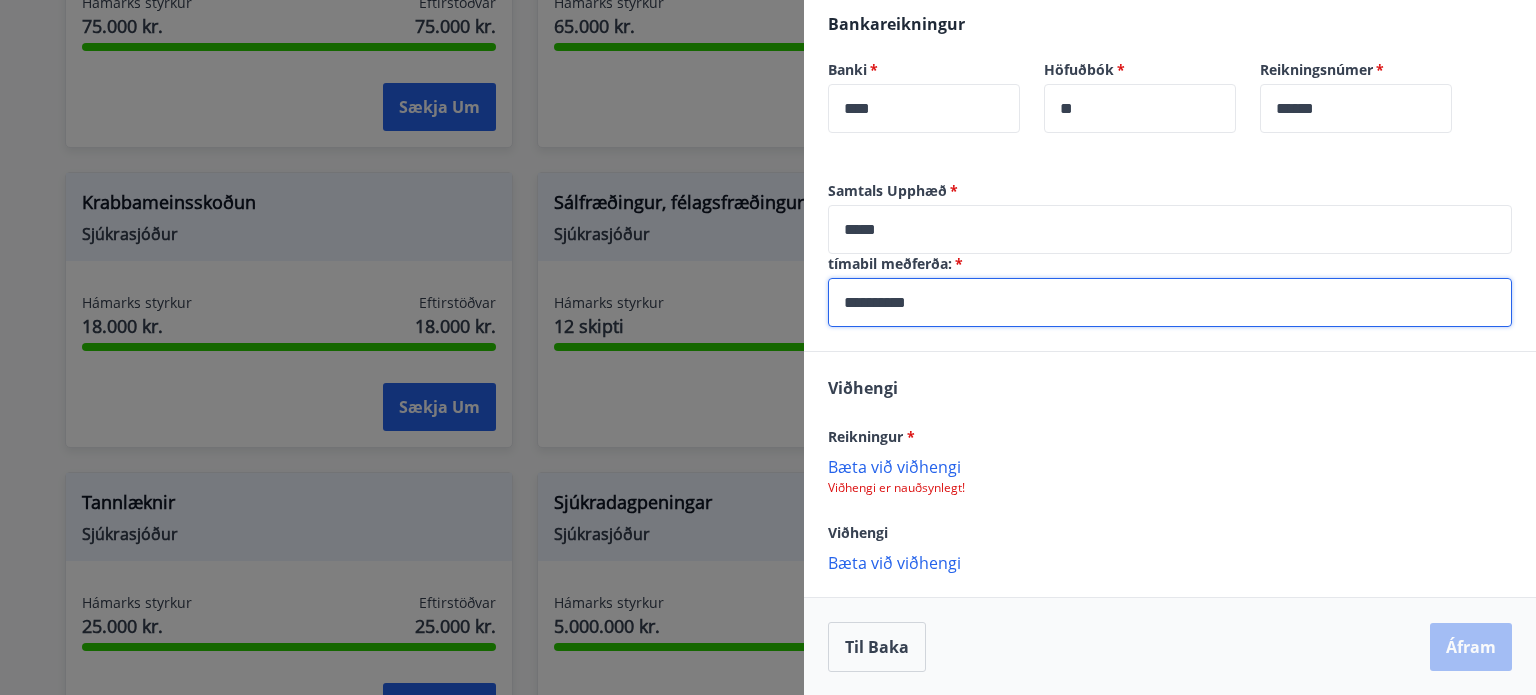 type on "**********" 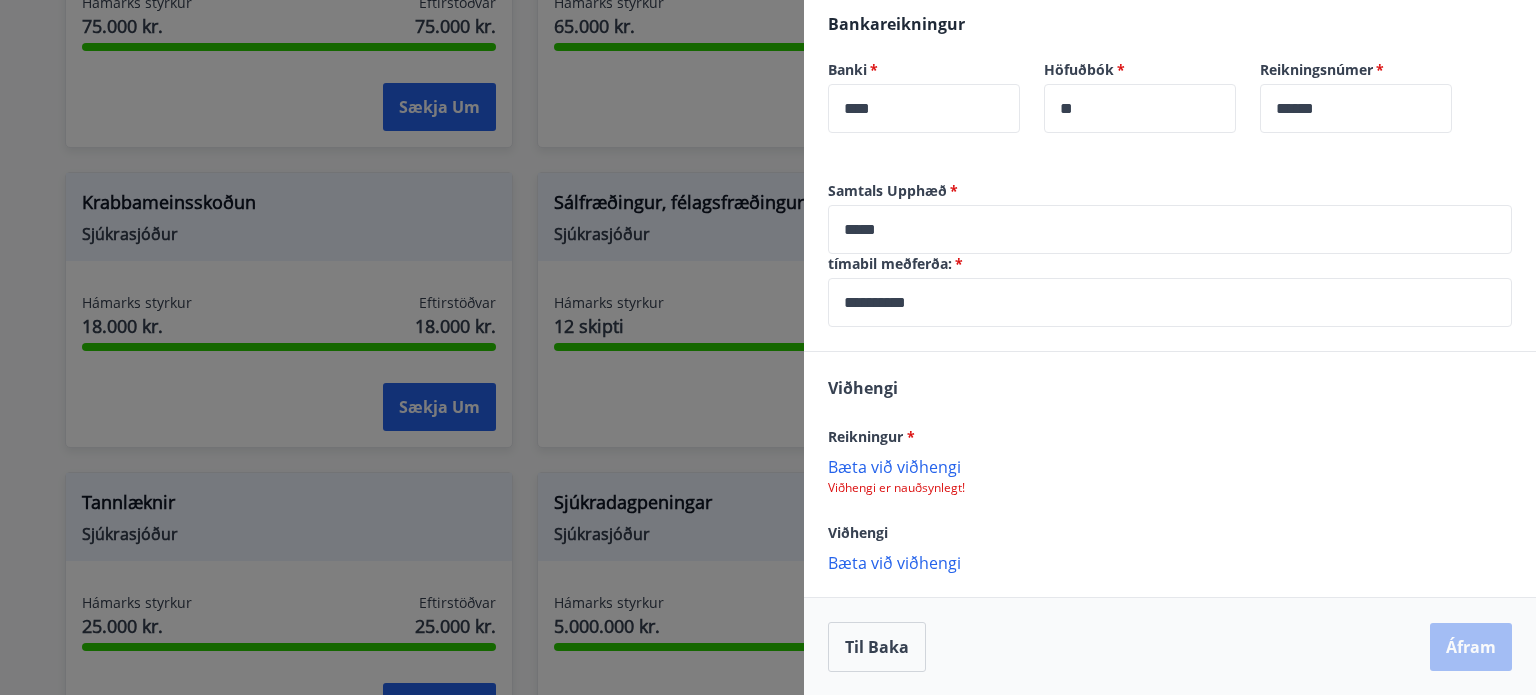 click on "Bæta við viðhengi" at bounding box center (1170, 466) 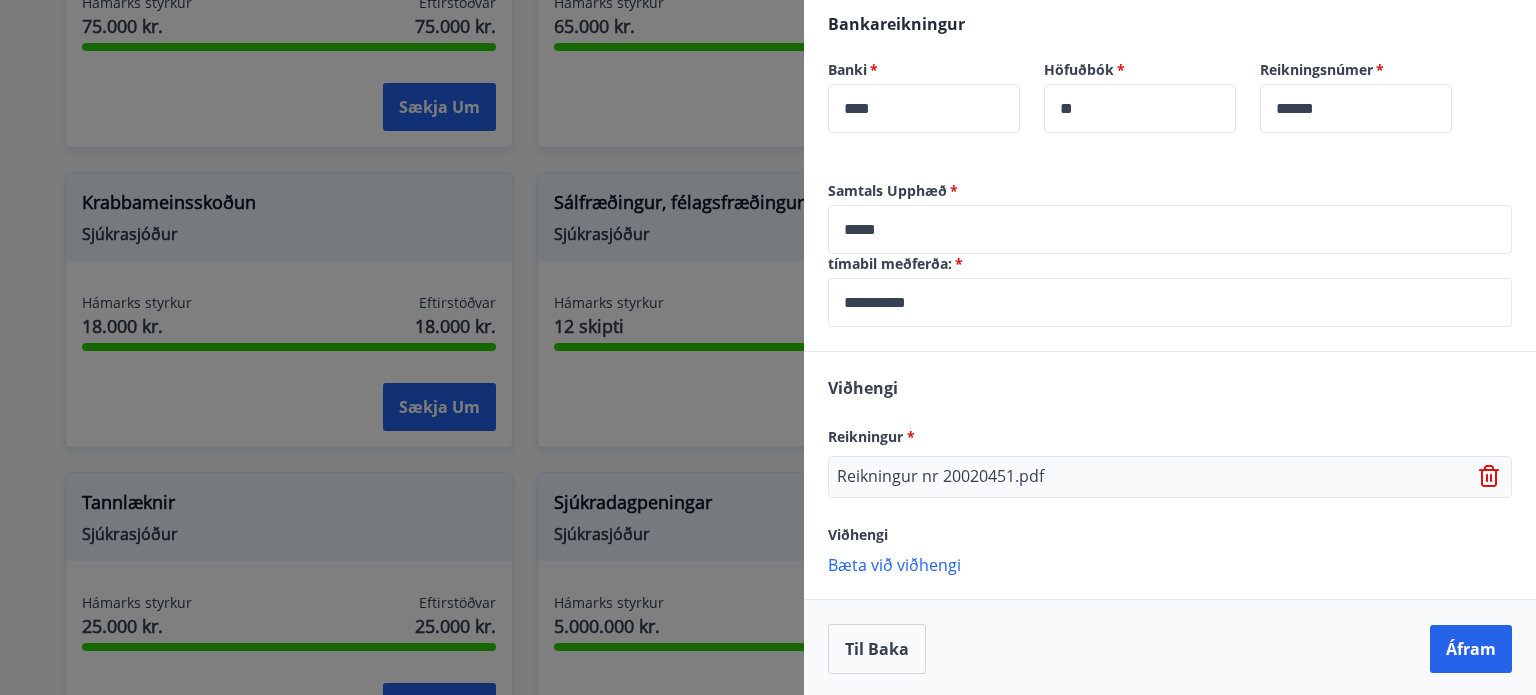 scroll, scrollTop: 564, scrollLeft: 0, axis: vertical 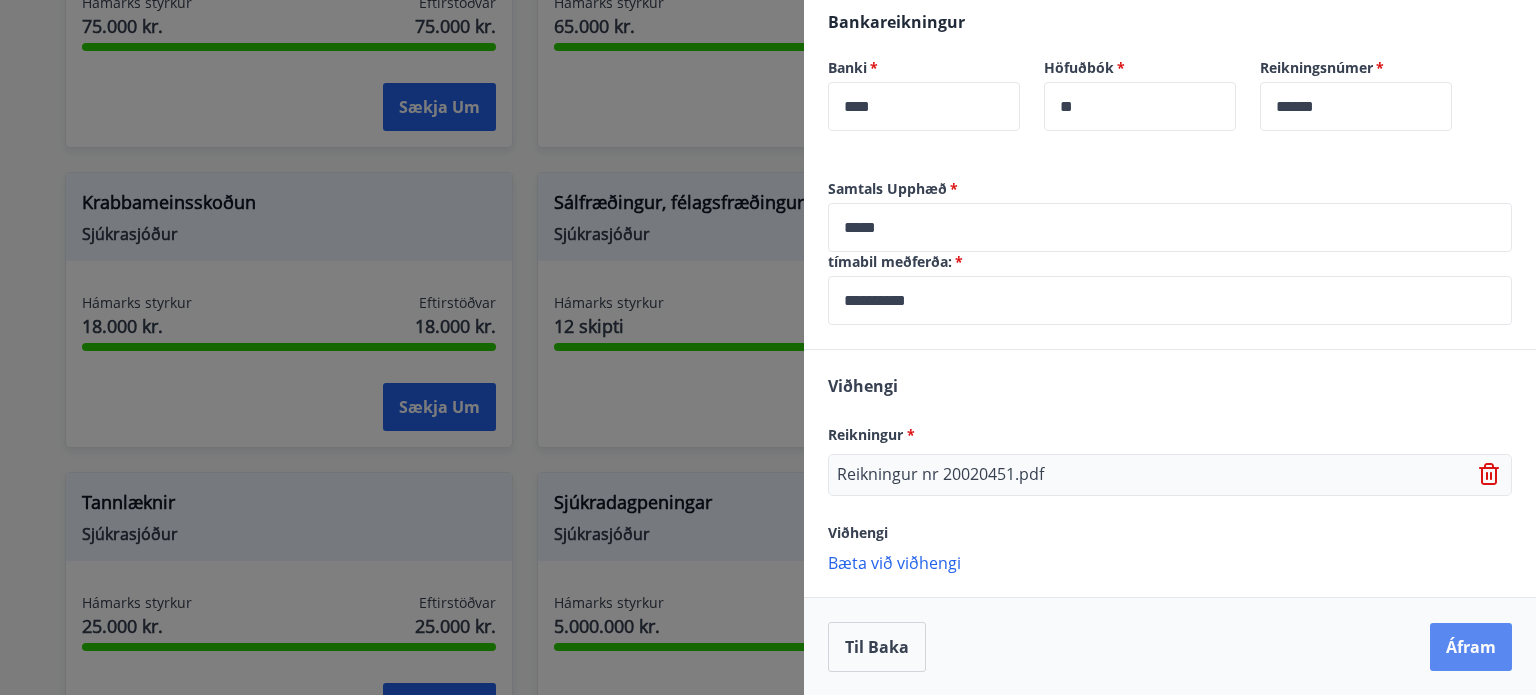 click on "Áfram" at bounding box center [1471, 647] 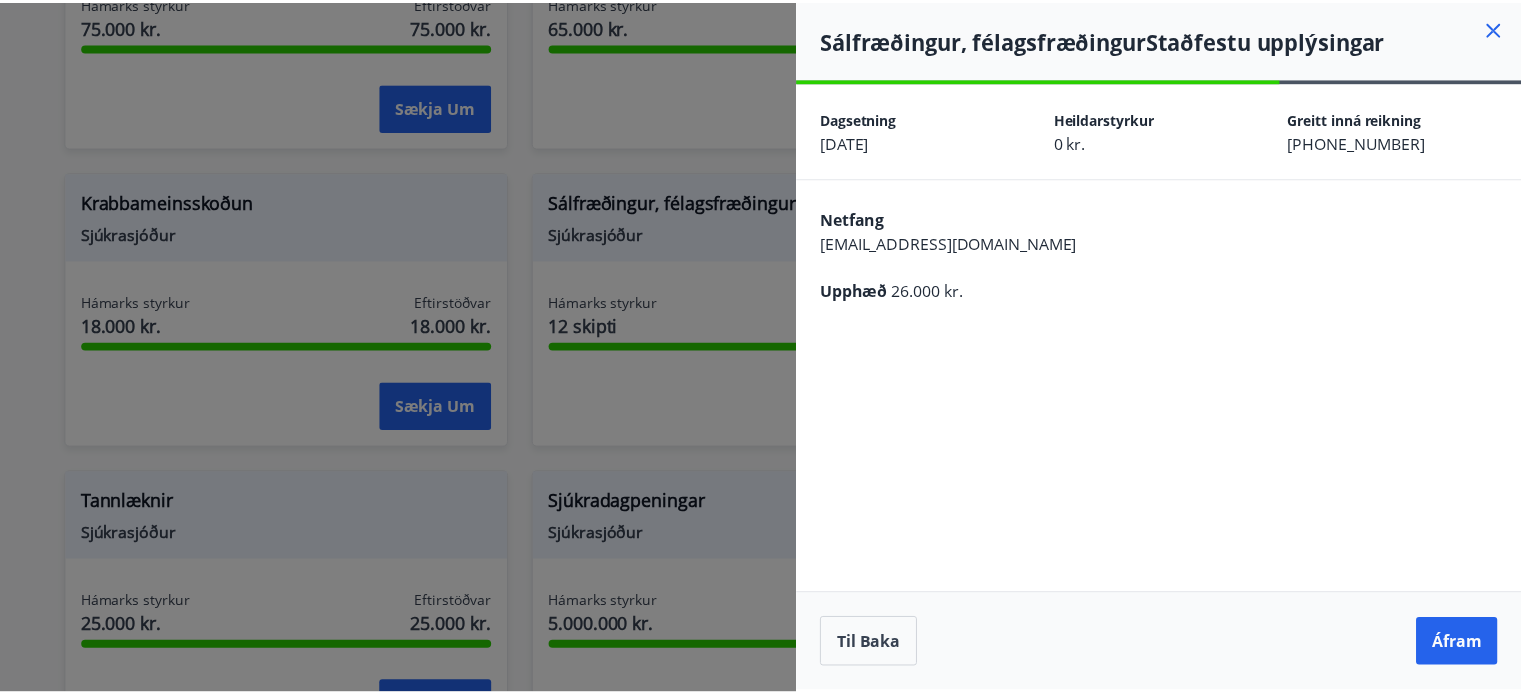 scroll, scrollTop: 0, scrollLeft: 0, axis: both 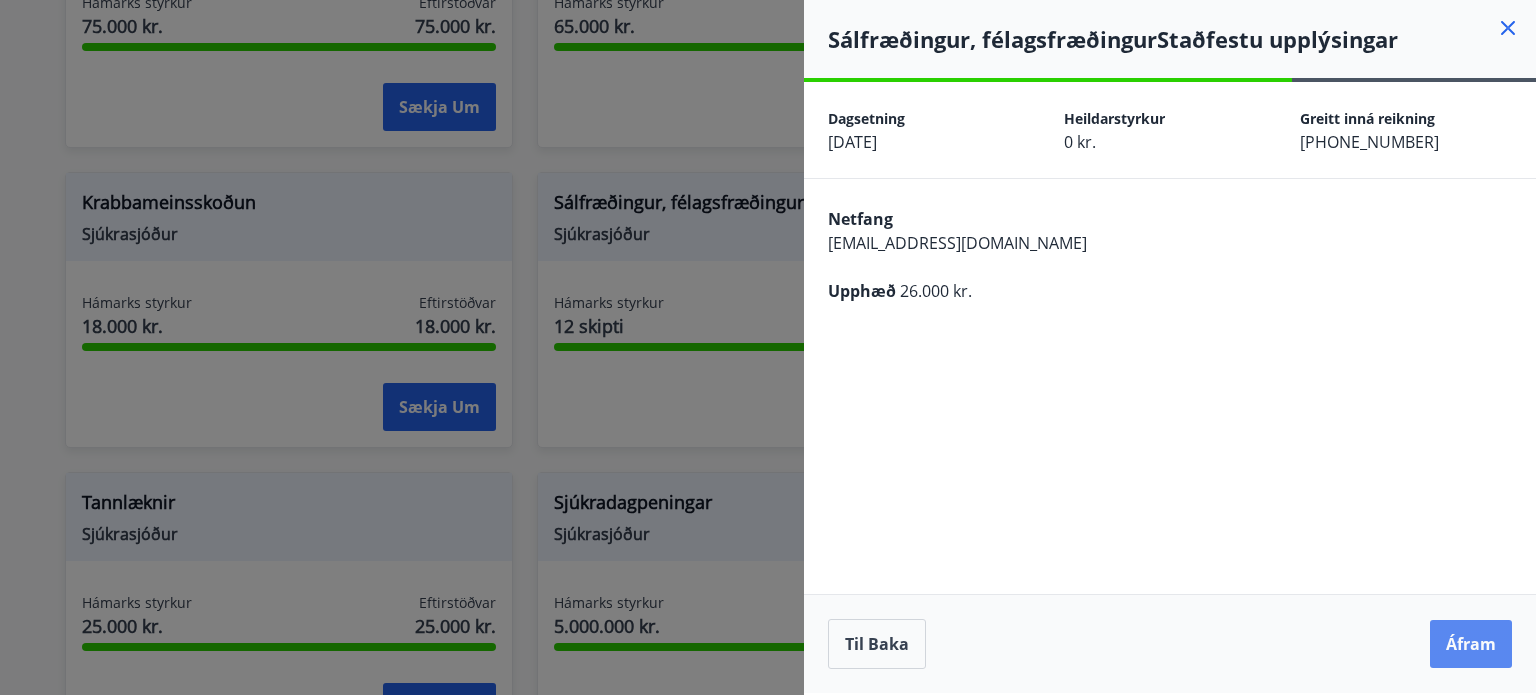 click on "Áfram" at bounding box center [1471, 644] 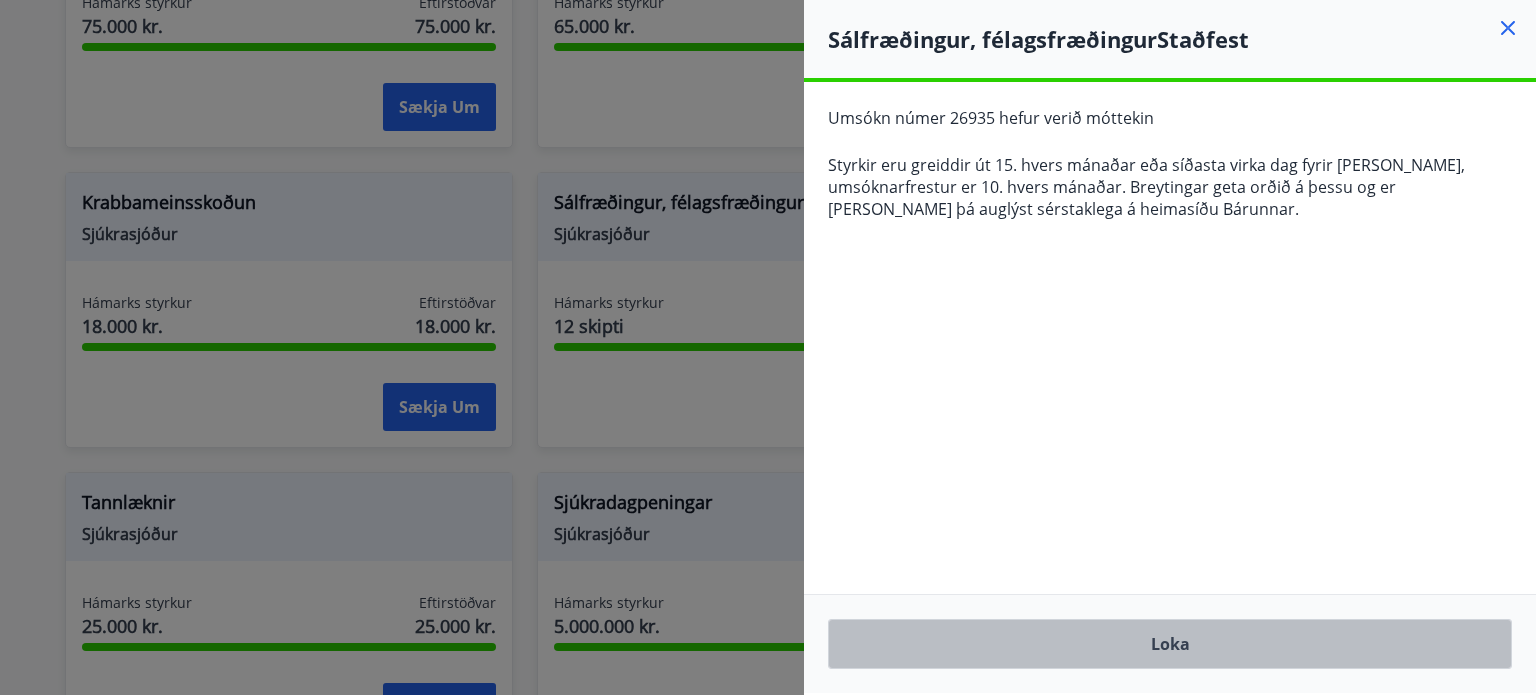 click on "Loka" at bounding box center (1170, 644) 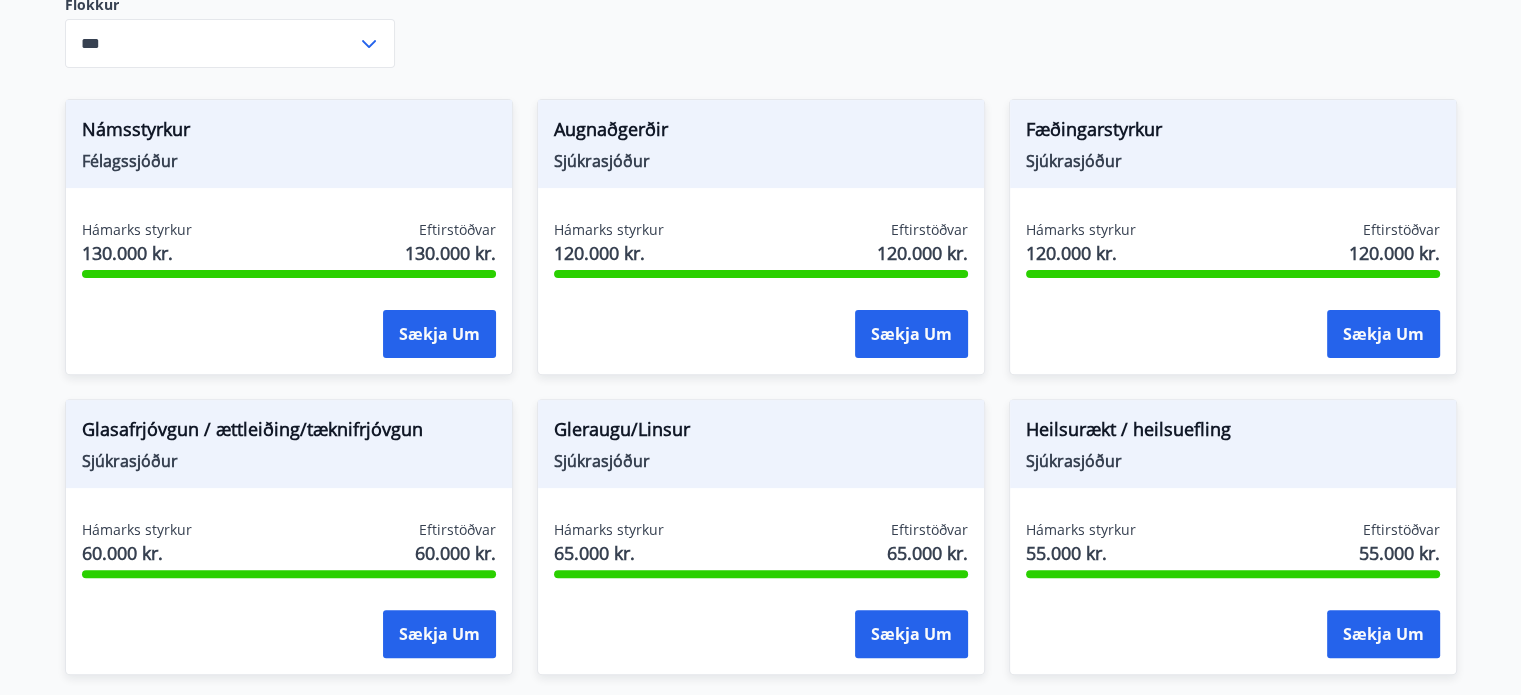 scroll, scrollTop: 0, scrollLeft: 0, axis: both 